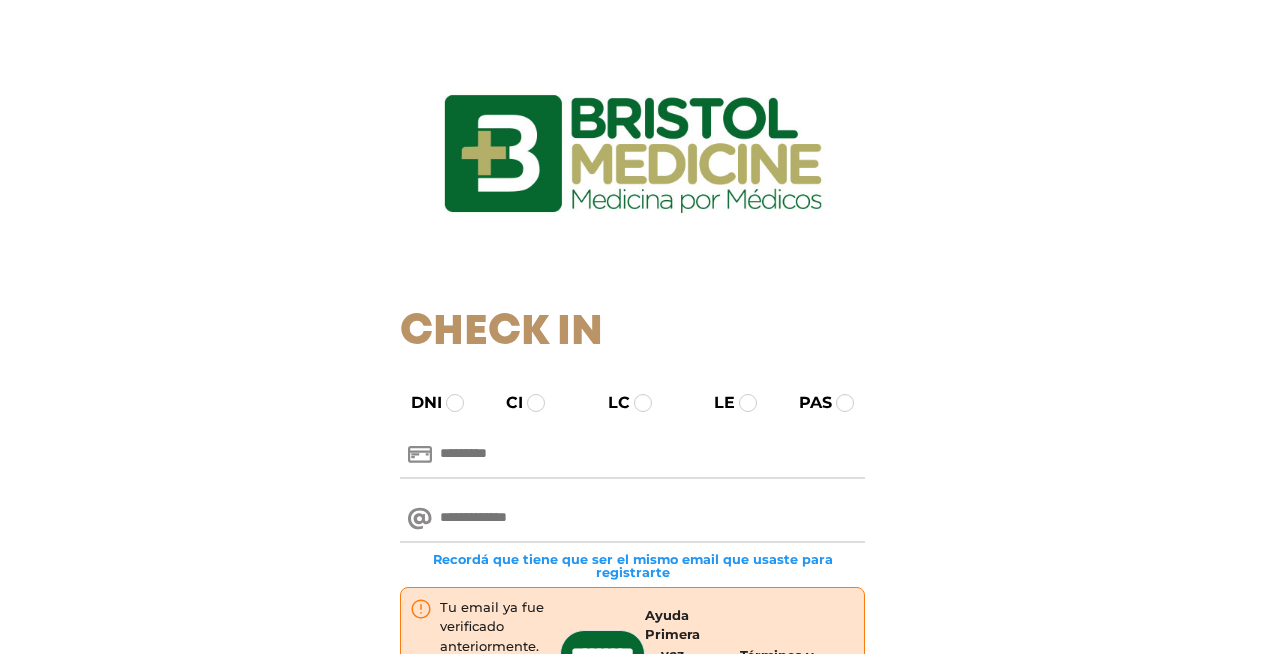 scroll, scrollTop: 0, scrollLeft: 0, axis: both 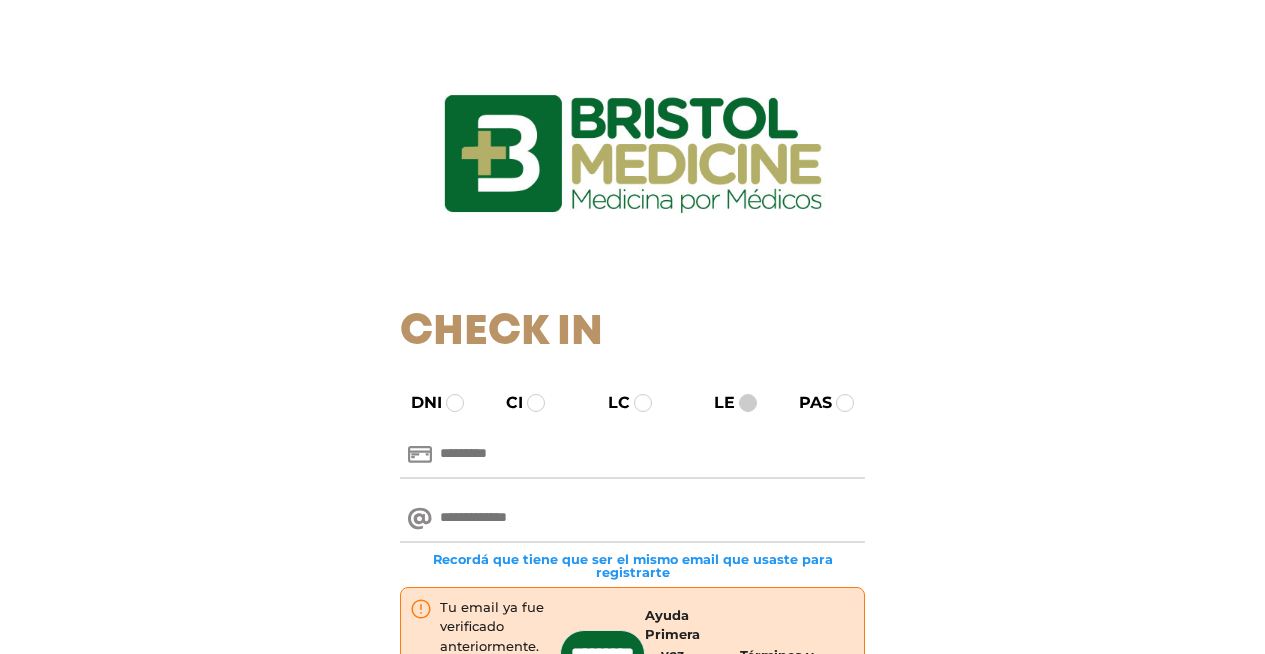 click at bounding box center (748, 403) 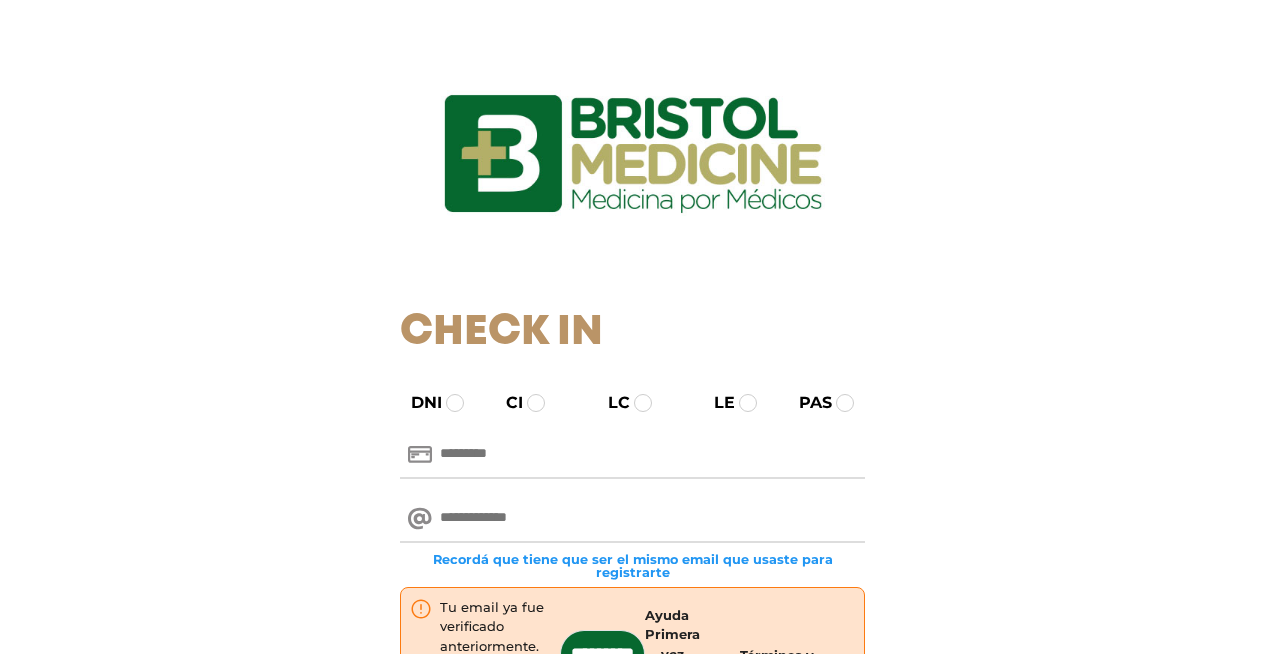 click at bounding box center (632, 455) 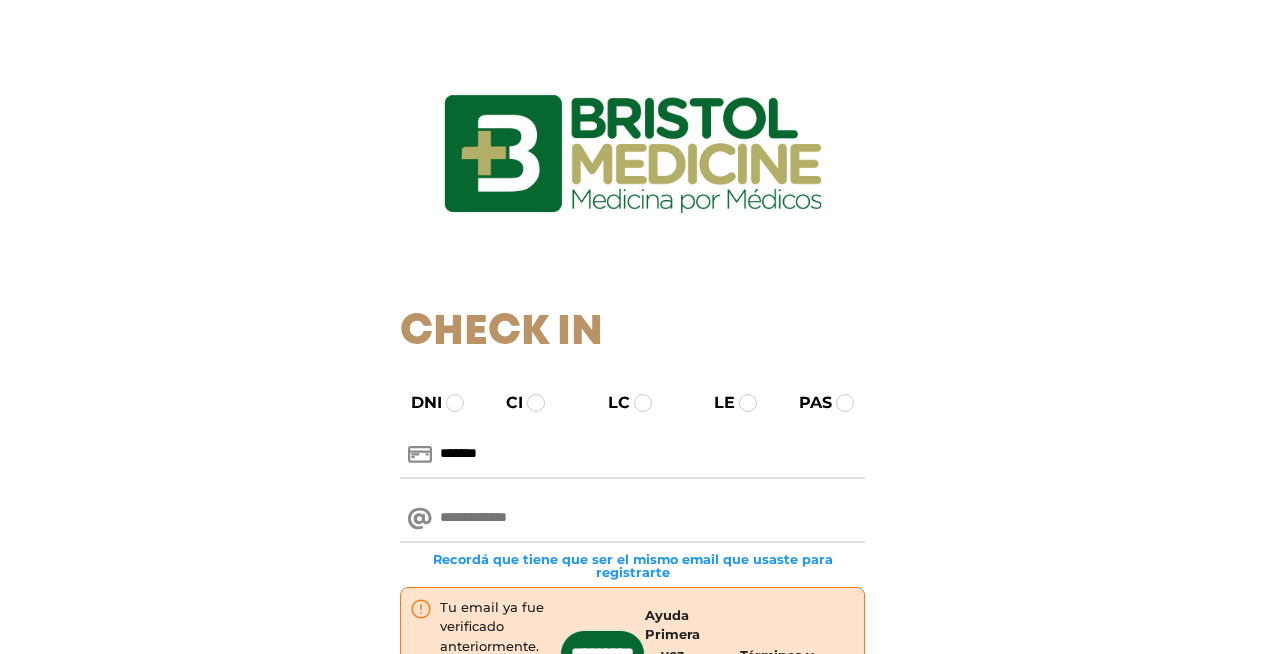 click at bounding box center (632, 519) 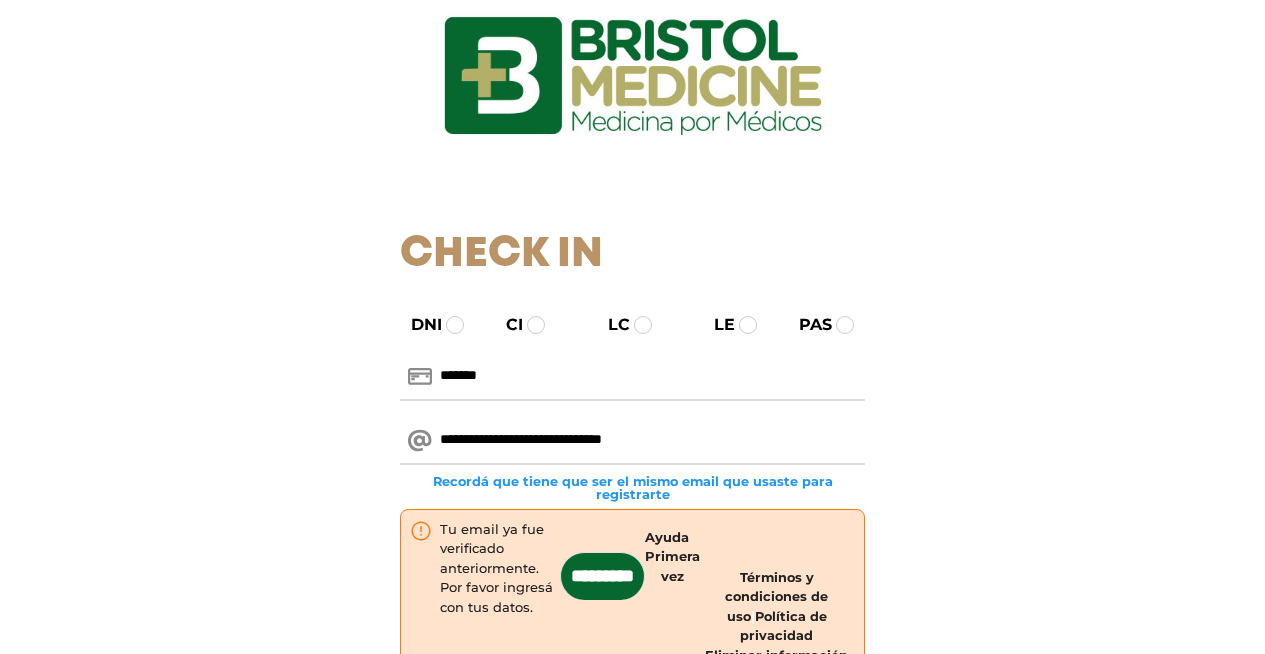 scroll, scrollTop: 235, scrollLeft: 0, axis: vertical 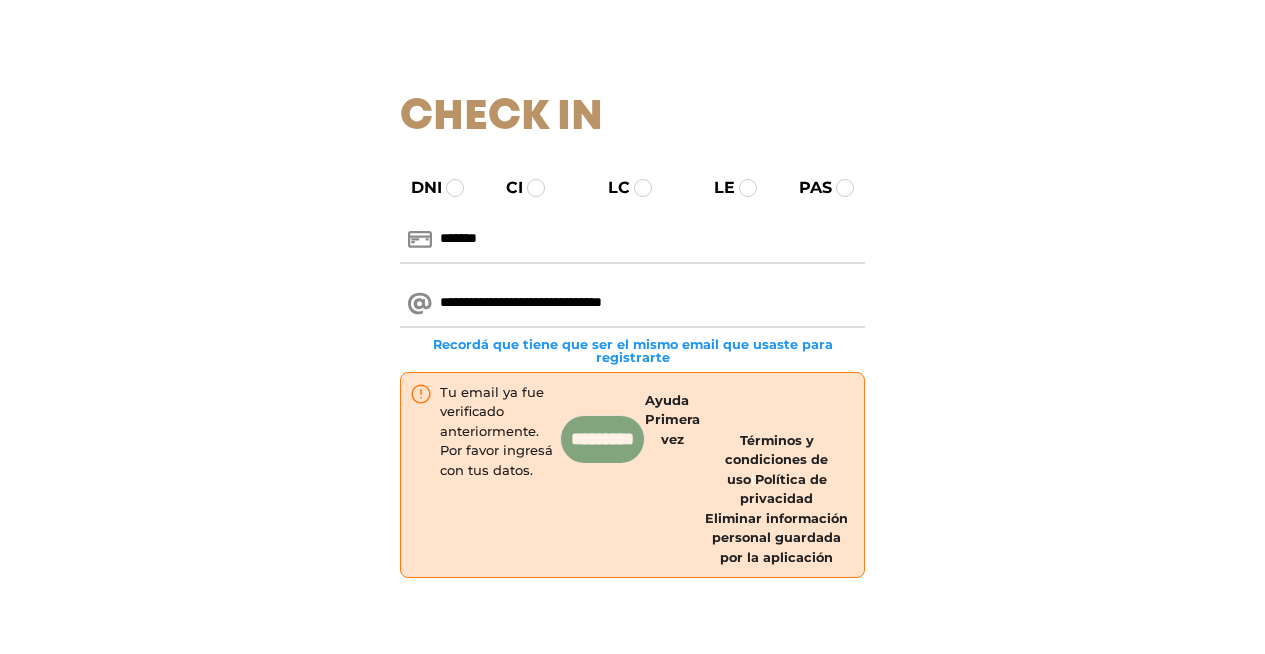 click on "*********" at bounding box center (602, 439) 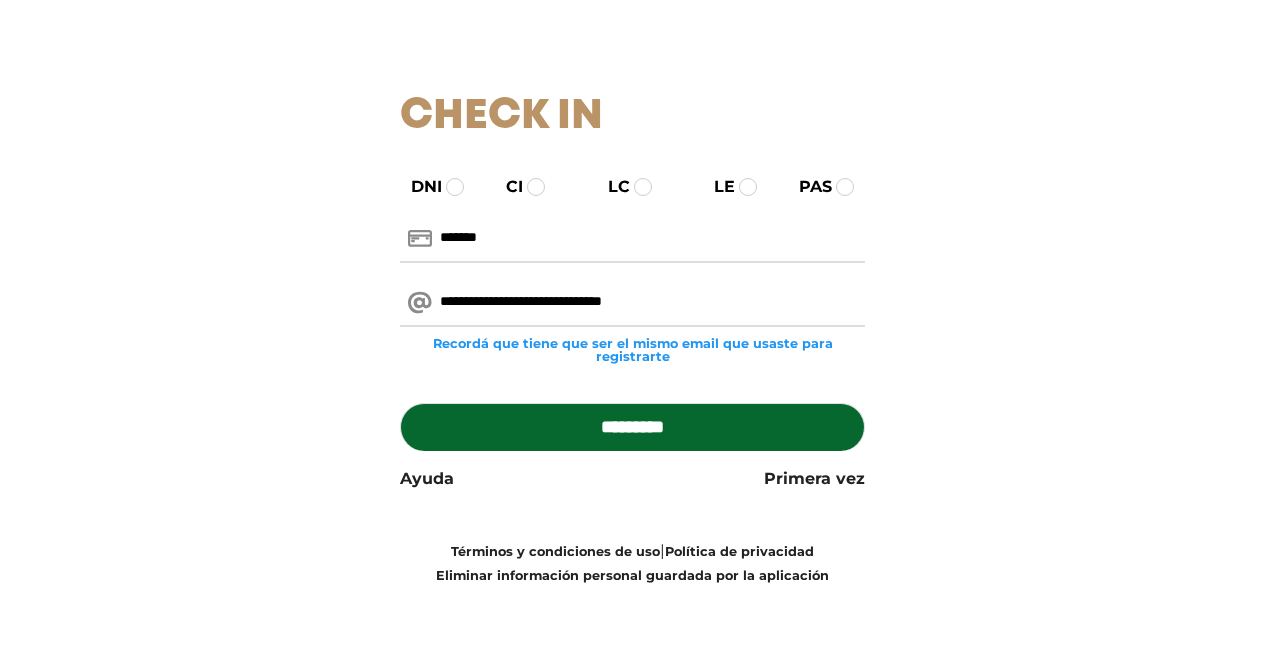 scroll, scrollTop: 217, scrollLeft: 0, axis: vertical 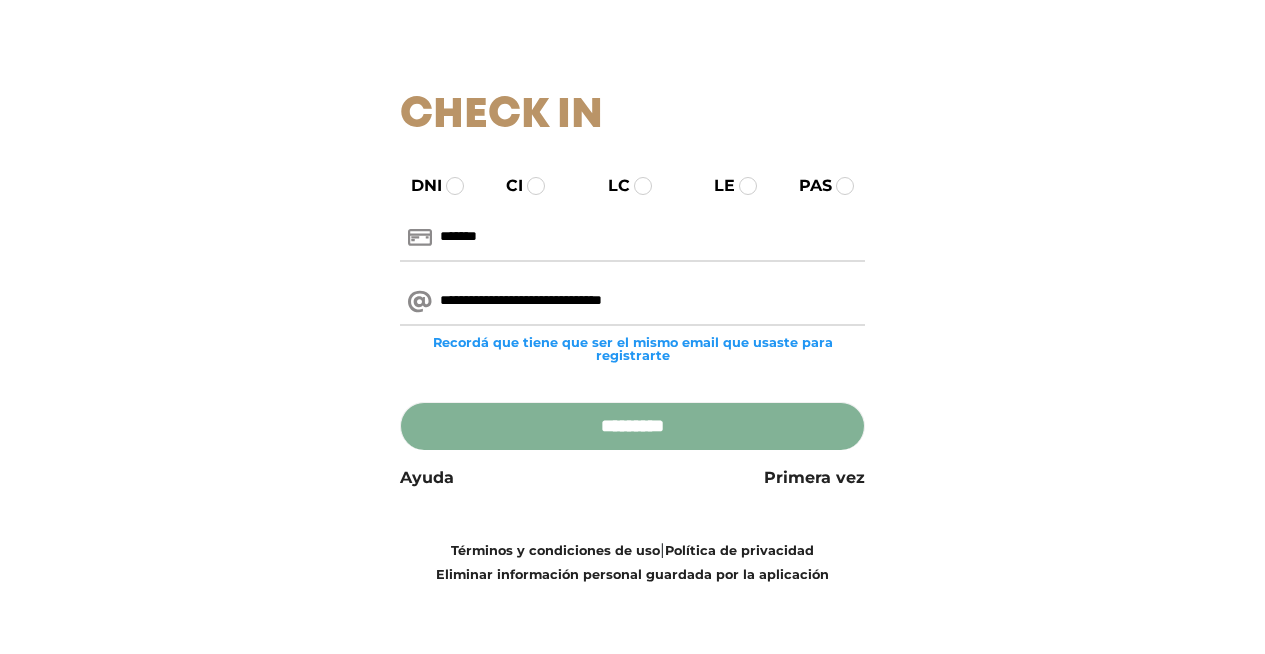 click on "*********" at bounding box center (632, 426) 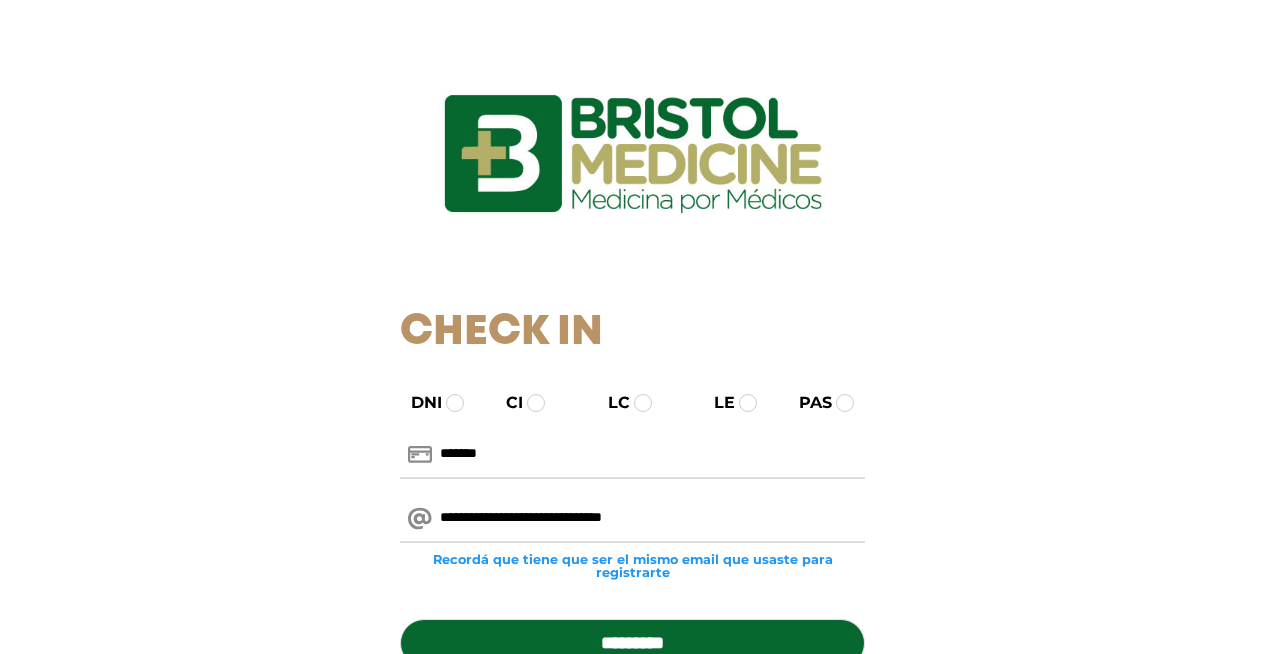 scroll, scrollTop: 0, scrollLeft: 0, axis: both 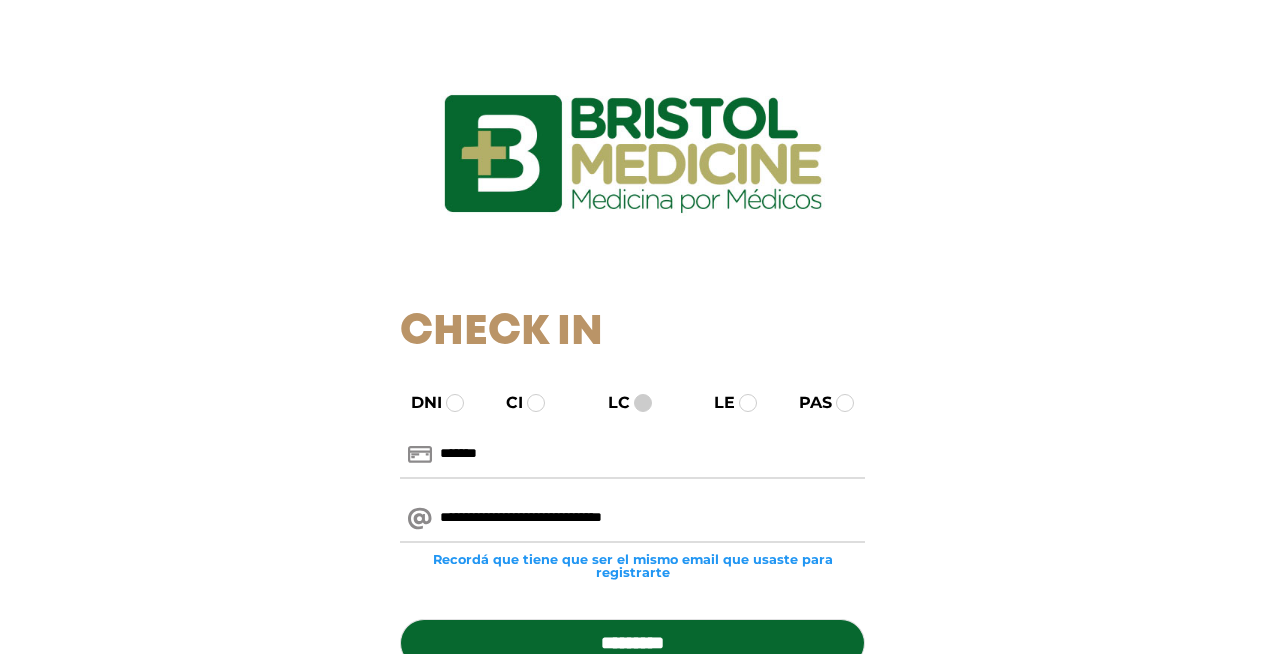 click at bounding box center [643, 403] 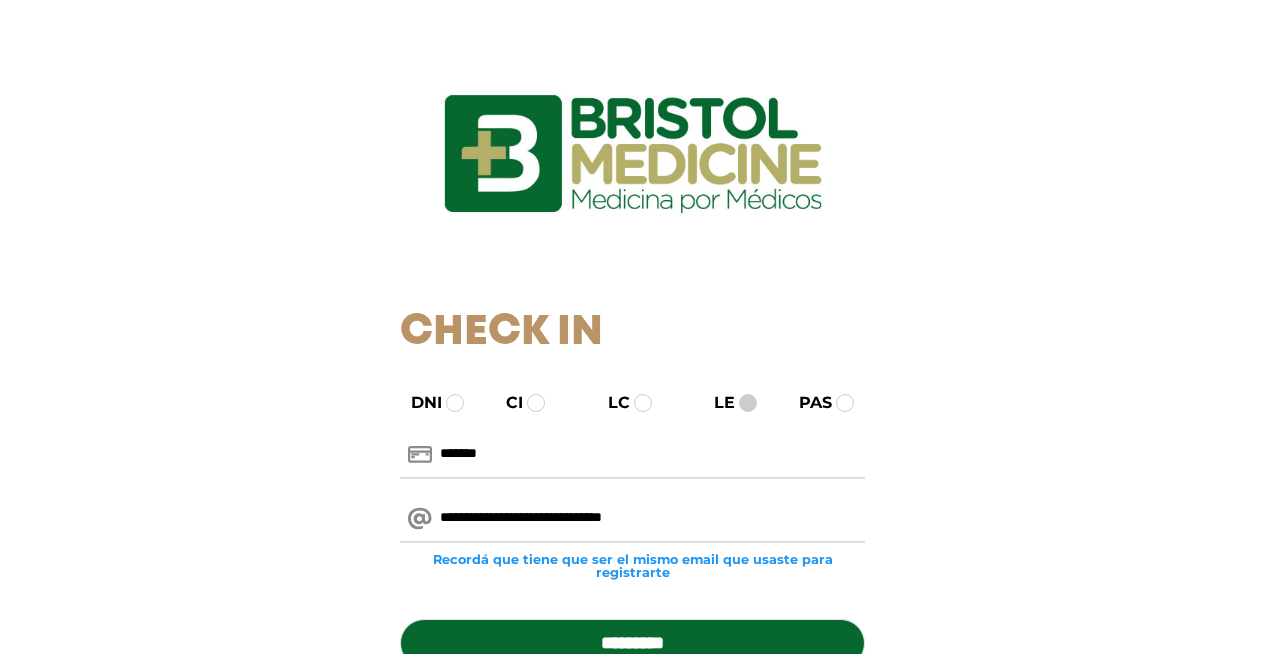 click at bounding box center [748, 403] 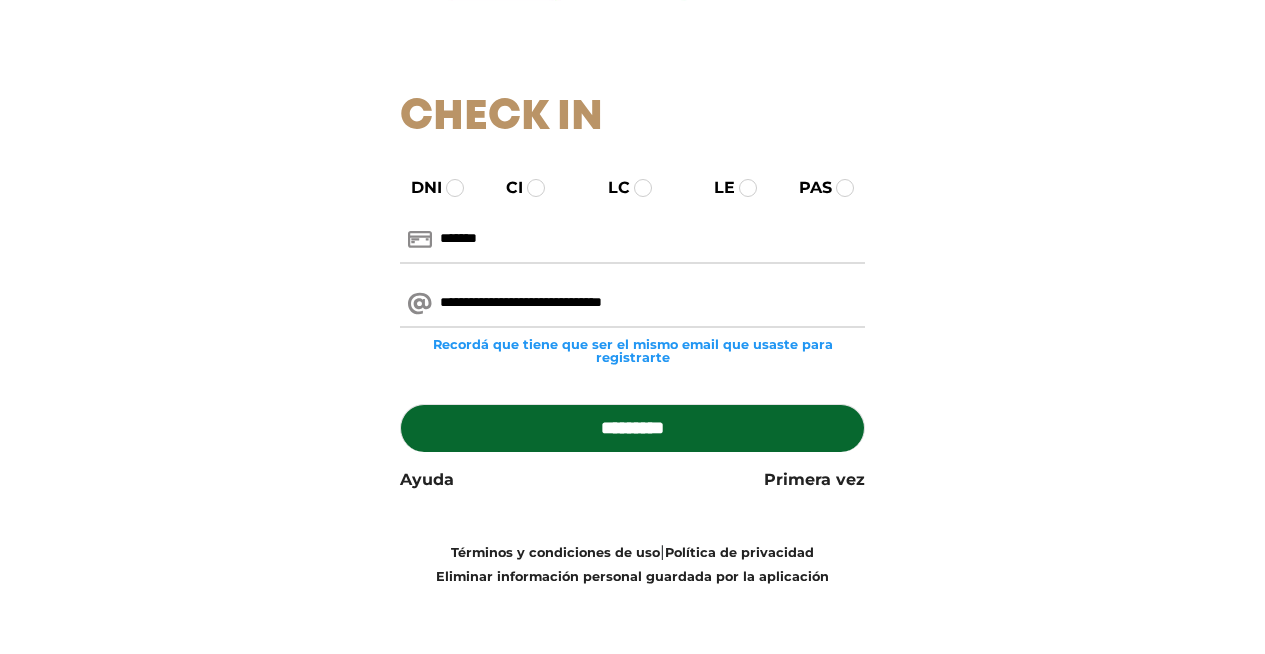 scroll, scrollTop: 217, scrollLeft: 0, axis: vertical 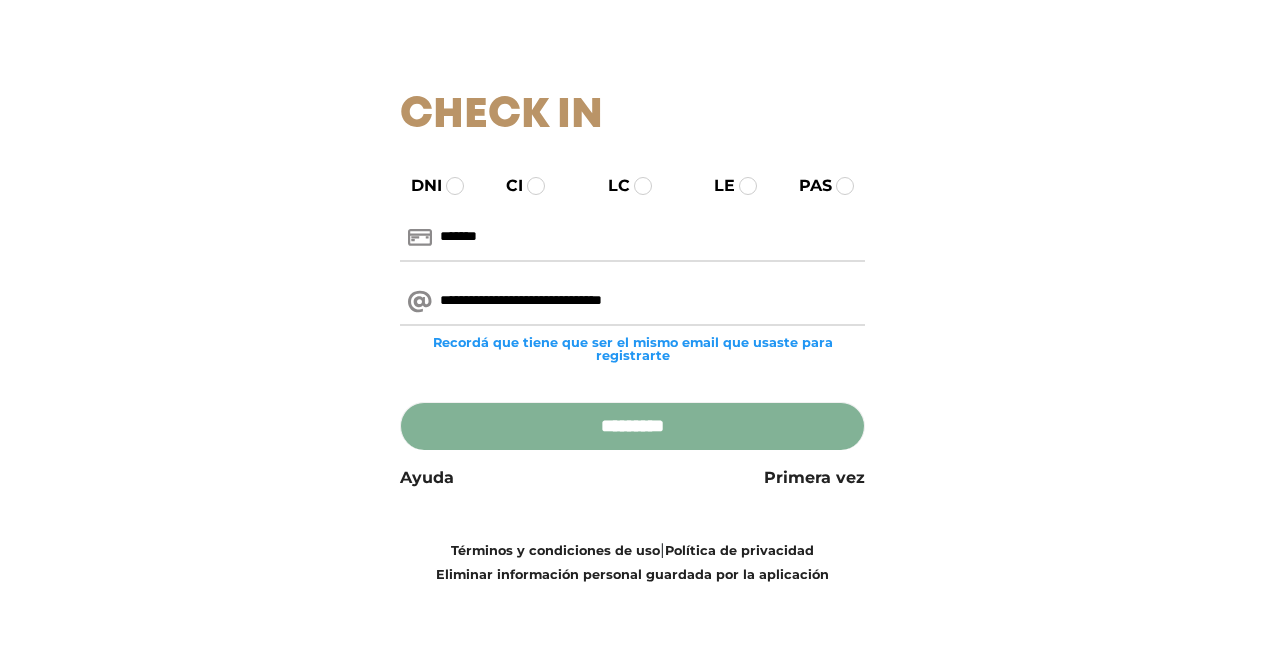 click on "*********" at bounding box center (632, 426) 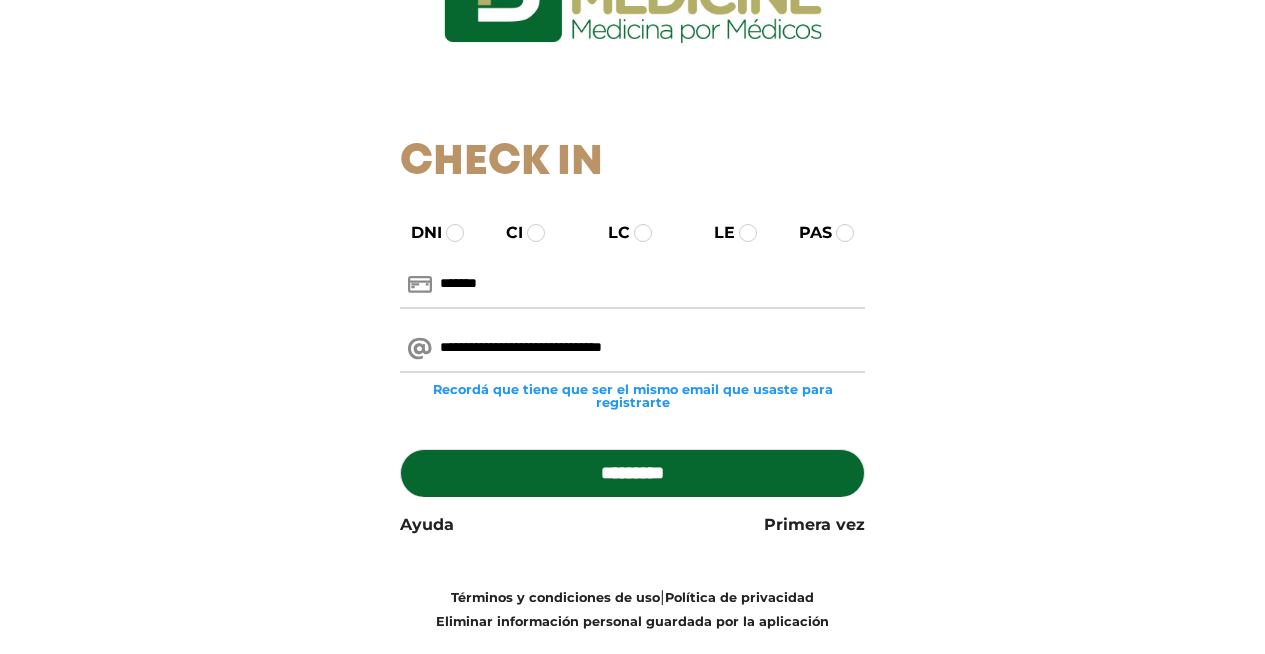 scroll, scrollTop: 200, scrollLeft: 0, axis: vertical 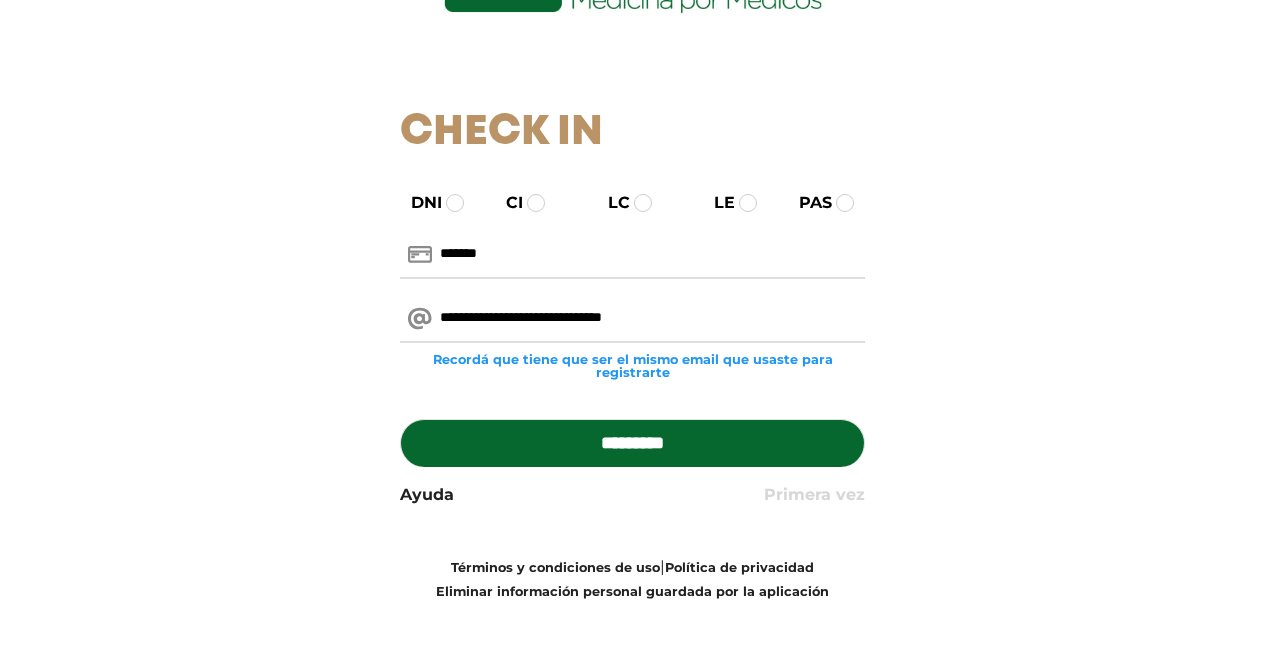 click on "Primera vez" at bounding box center (814, 495) 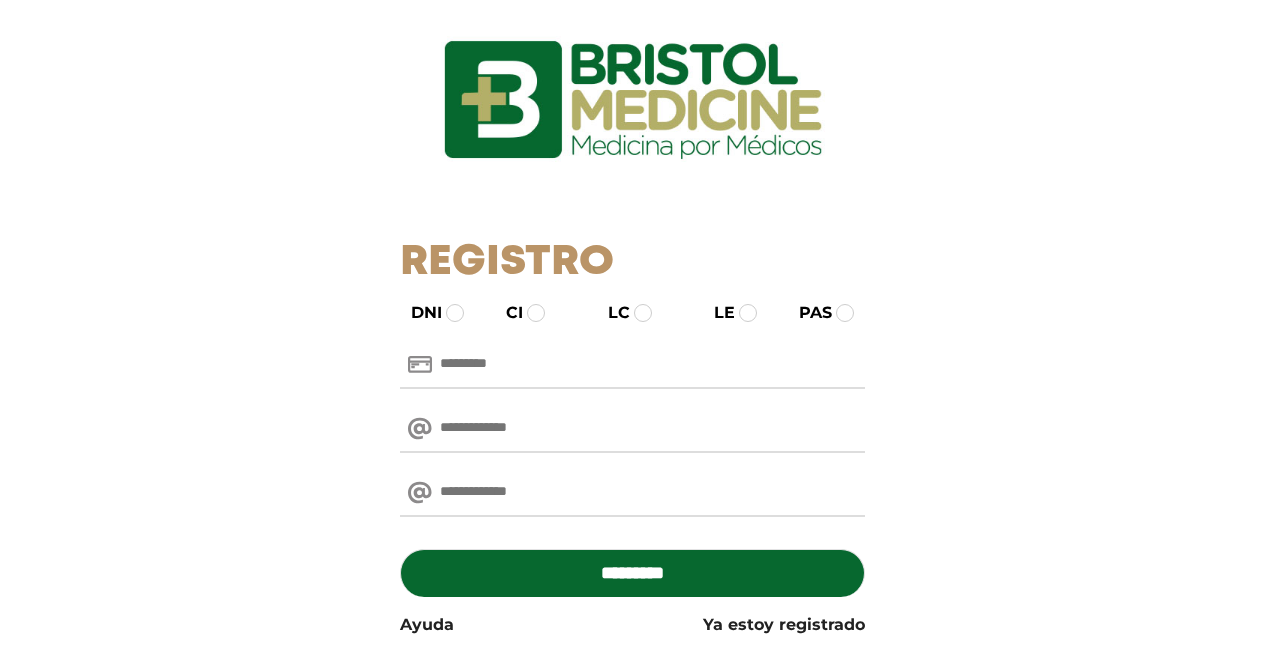 scroll, scrollTop: 100, scrollLeft: 0, axis: vertical 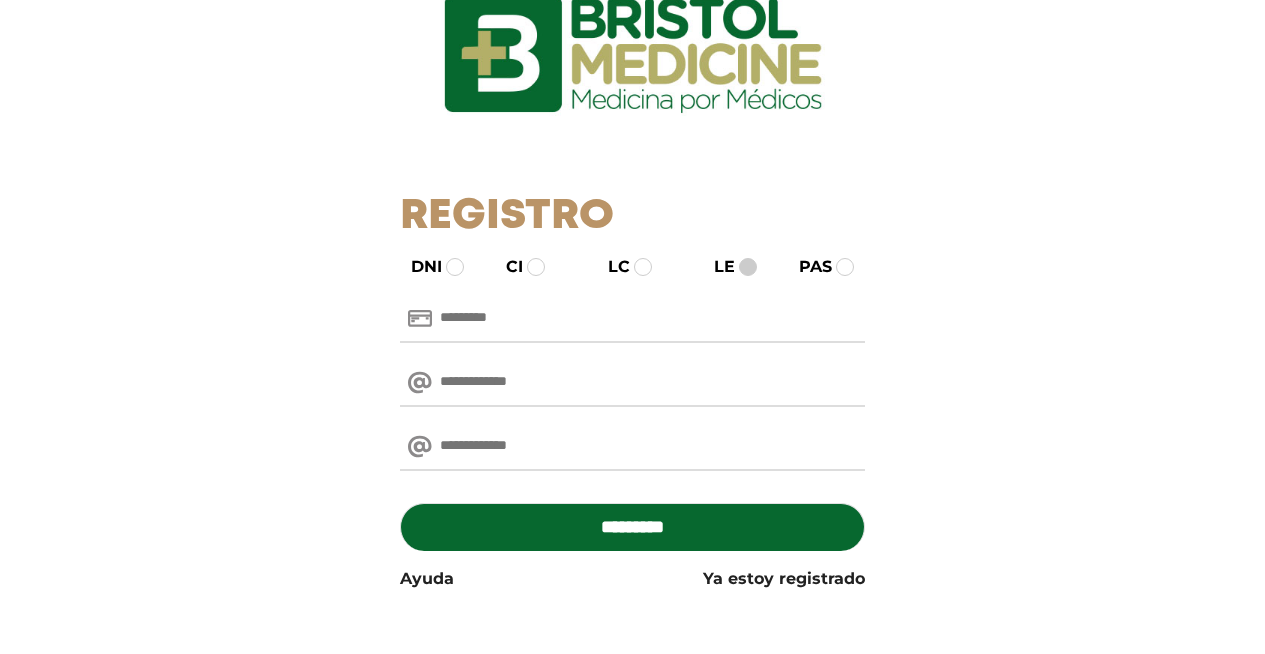 click at bounding box center [748, 267] 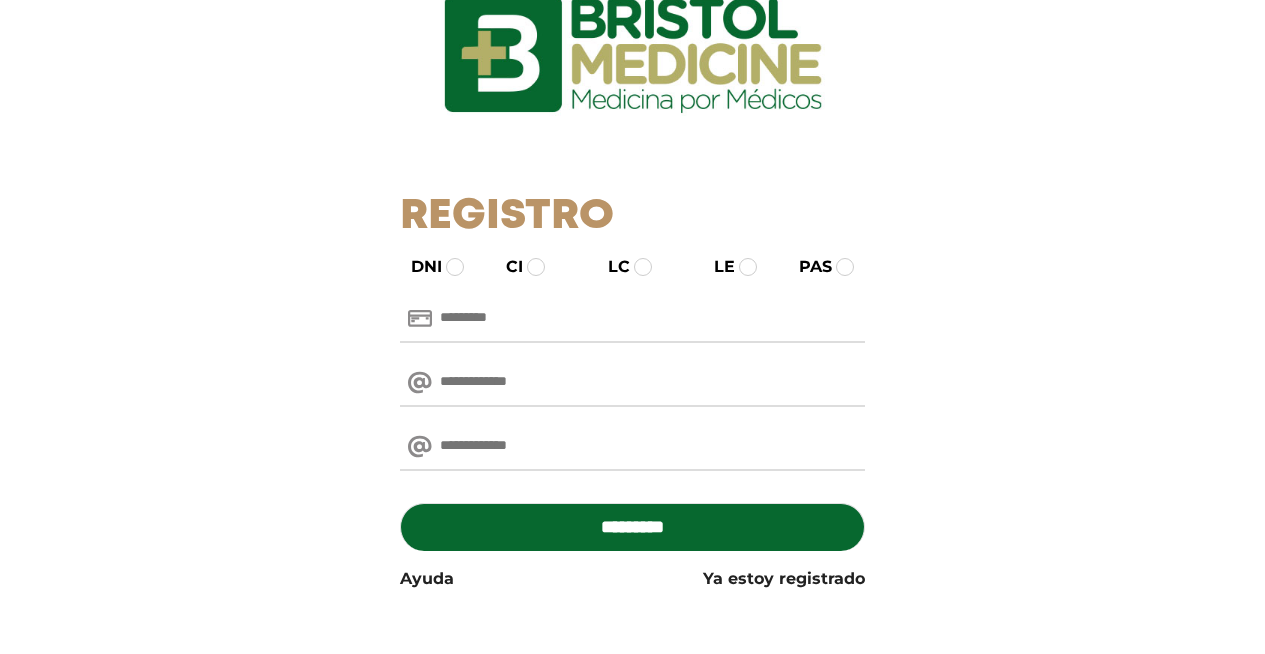 click at bounding box center (632, 319) 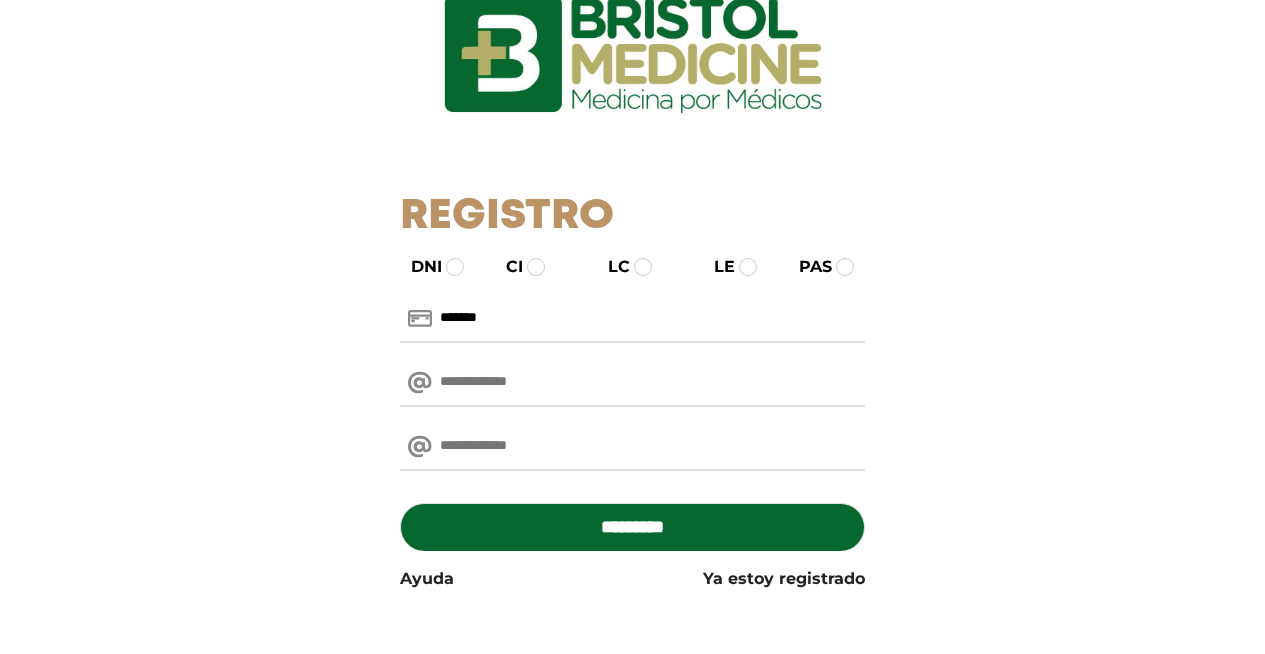 click at bounding box center (632, 383) 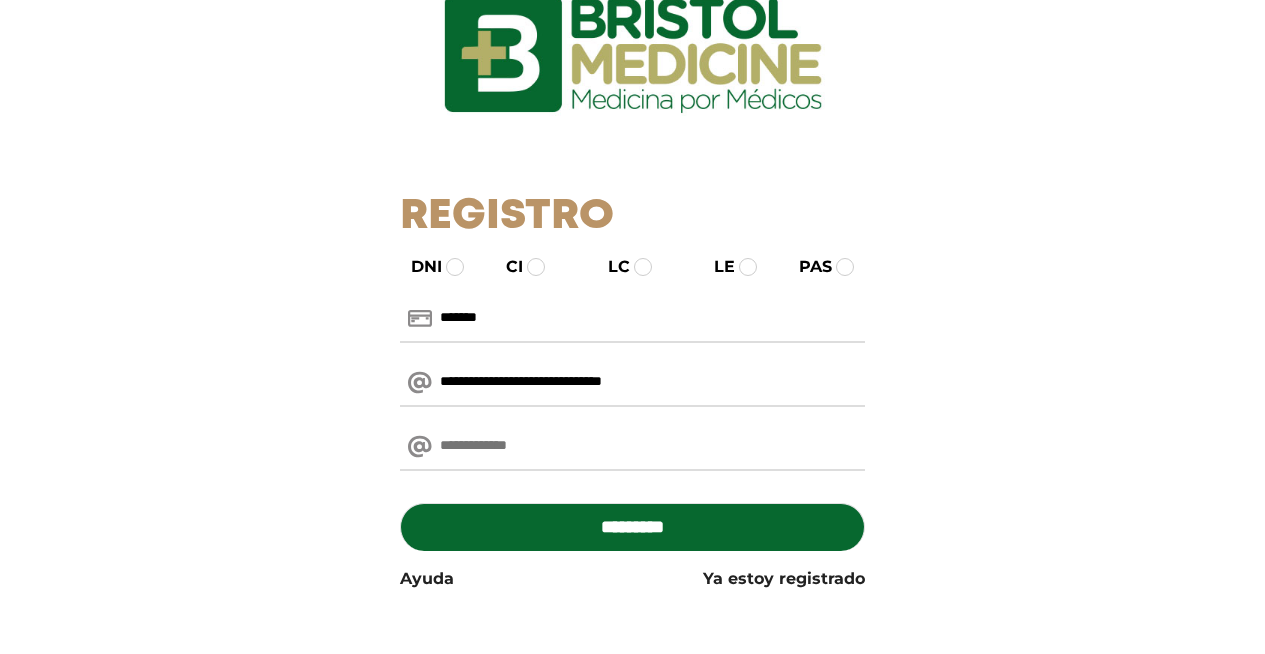 click at bounding box center (632, 447) 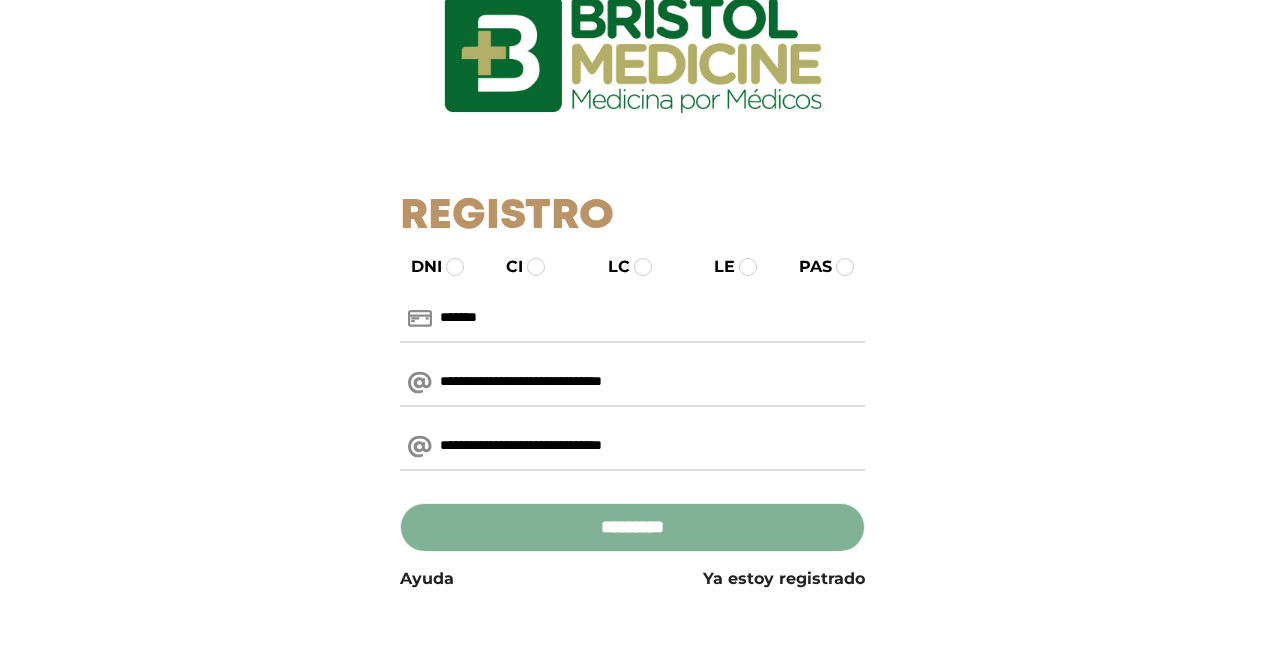 click on "*********" at bounding box center (632, 527) 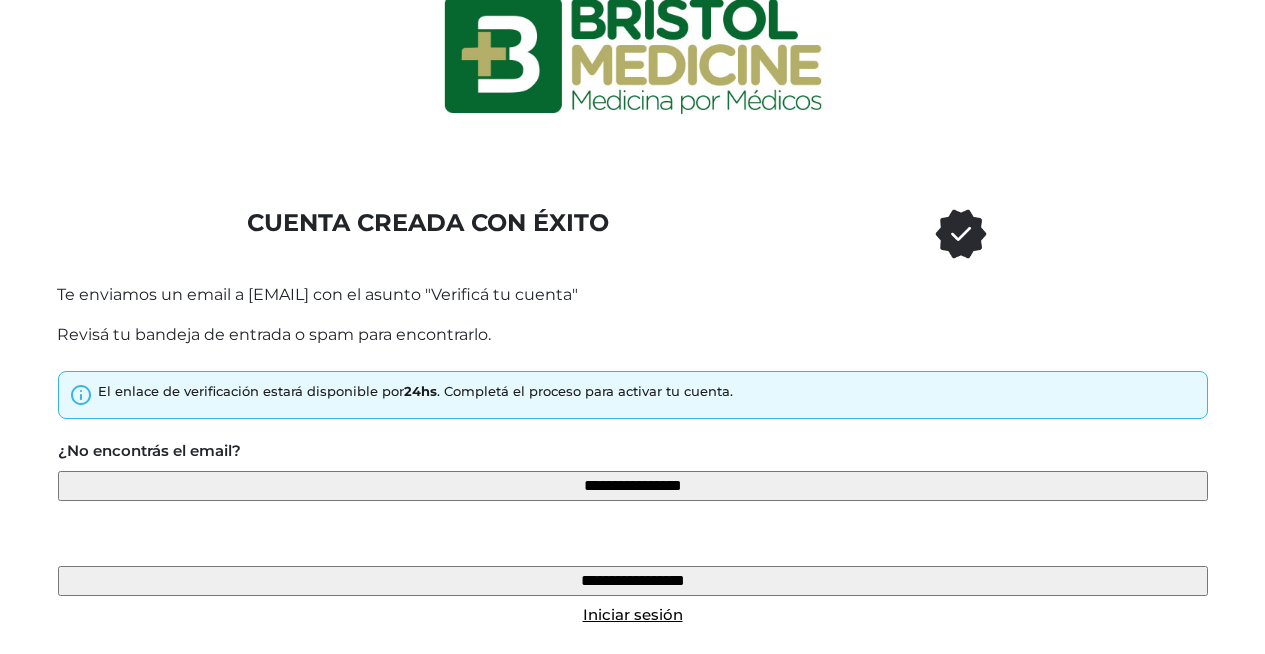 scroll, scrollTop: 139, scrollLeft: 0, axis: vertical 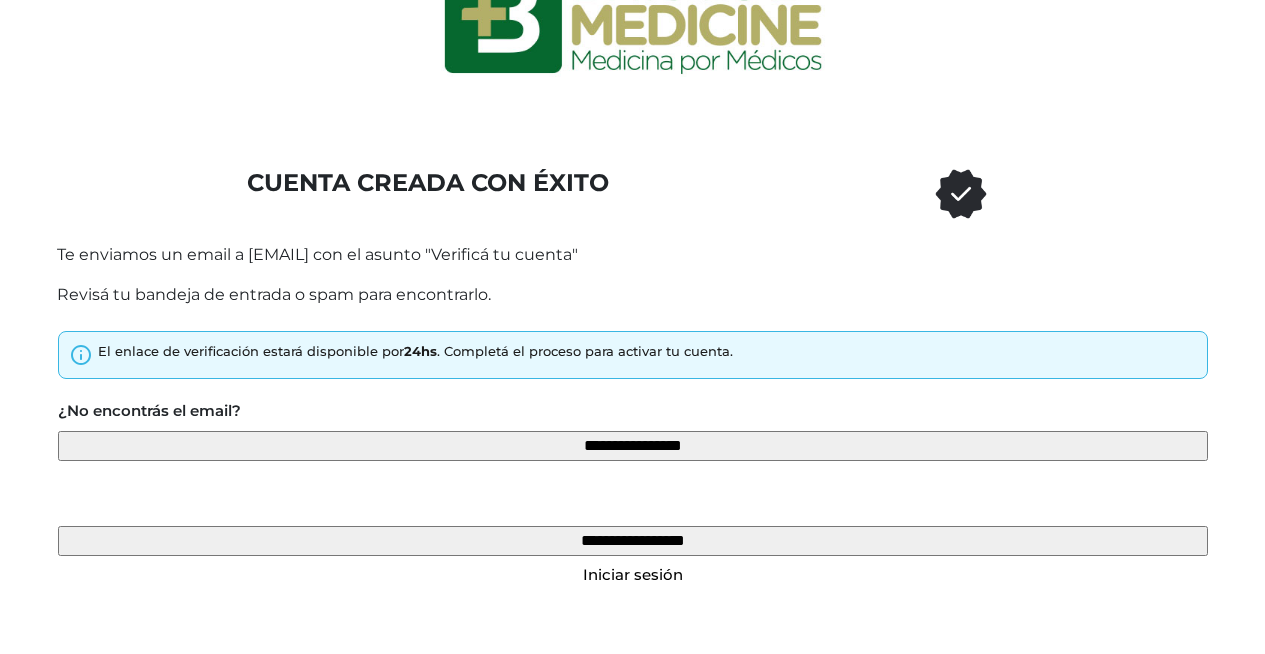 click on "Iniciar sesión" at bounding box center [633, 574] 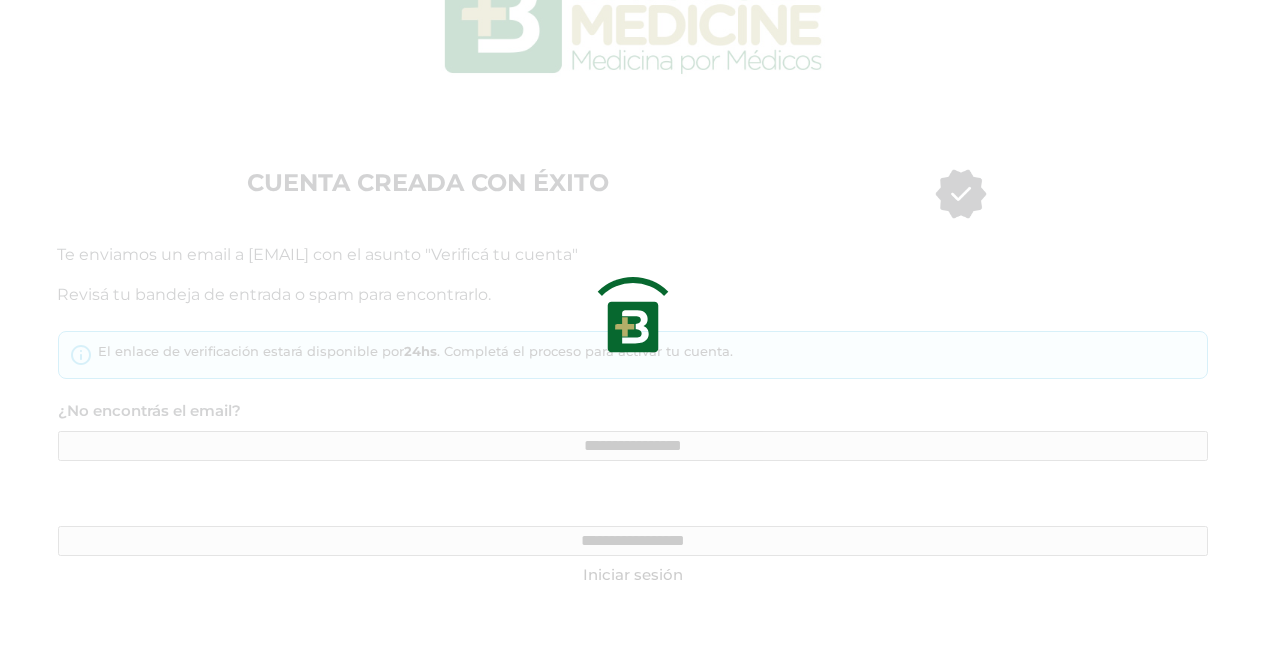 type on "**********" 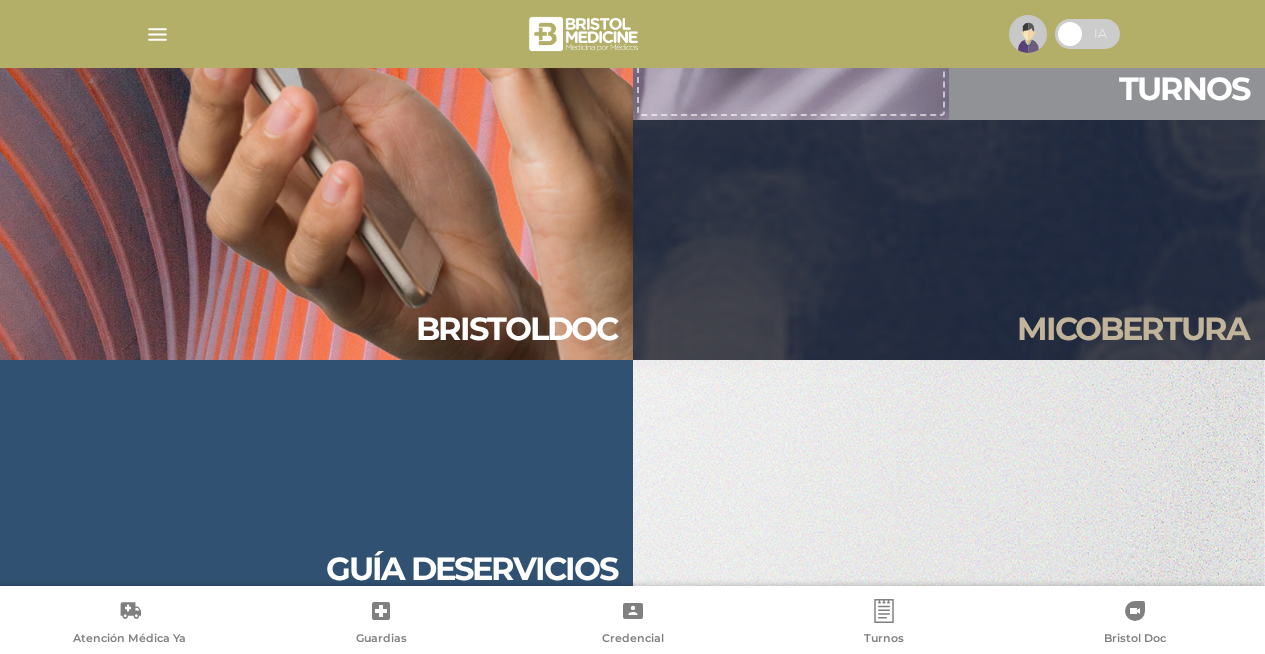 scroll, scrollTop: 1920, scrollLeft: 0, axis: vertical 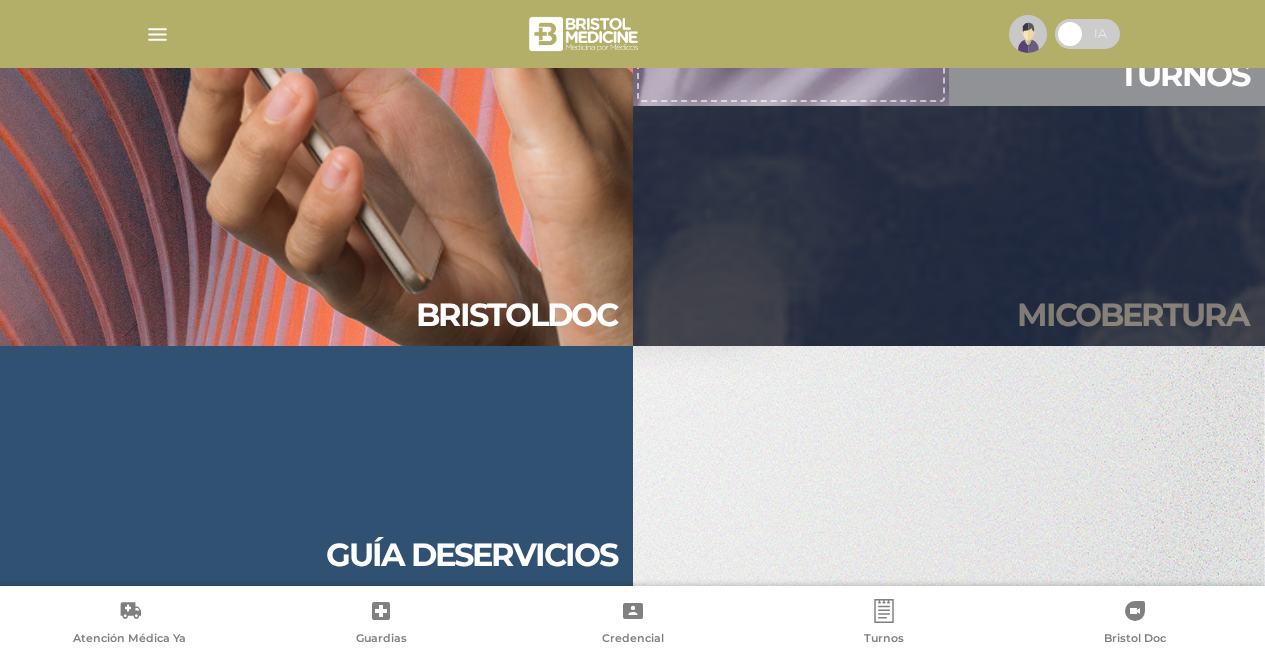 click on "Mi  cober tura" at bounding box center [1133, 315] 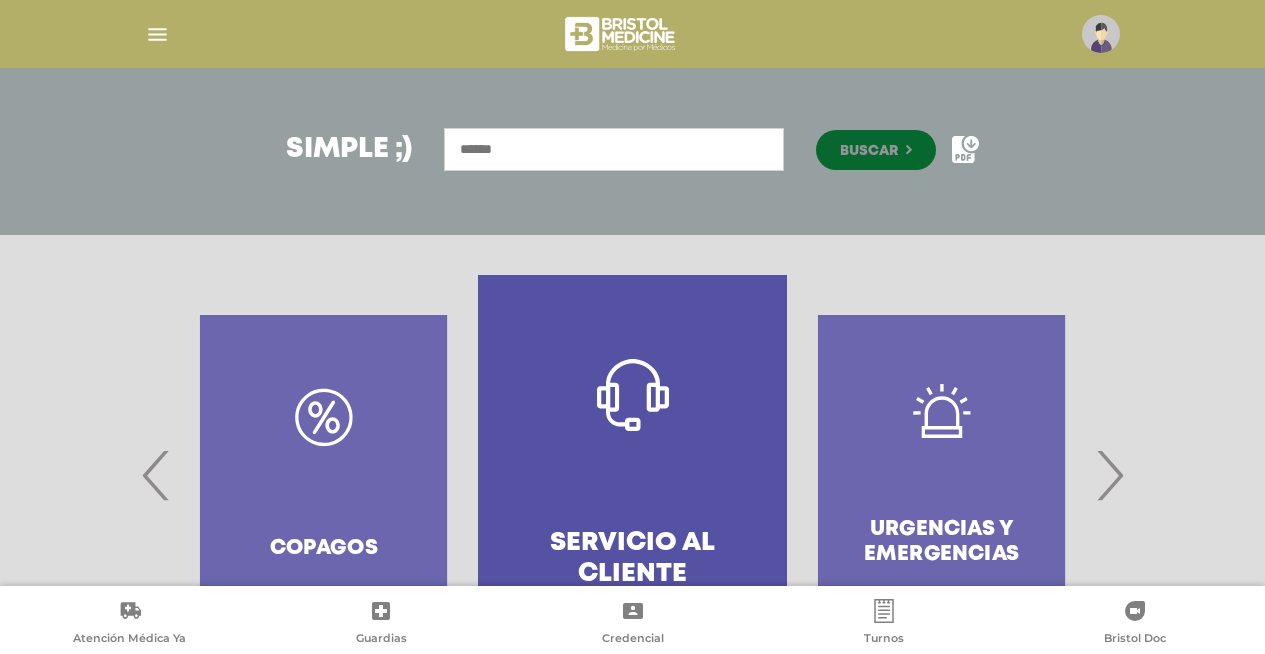 scroll, scrollTop: 73, scrollLeft: 0, axis: vertical 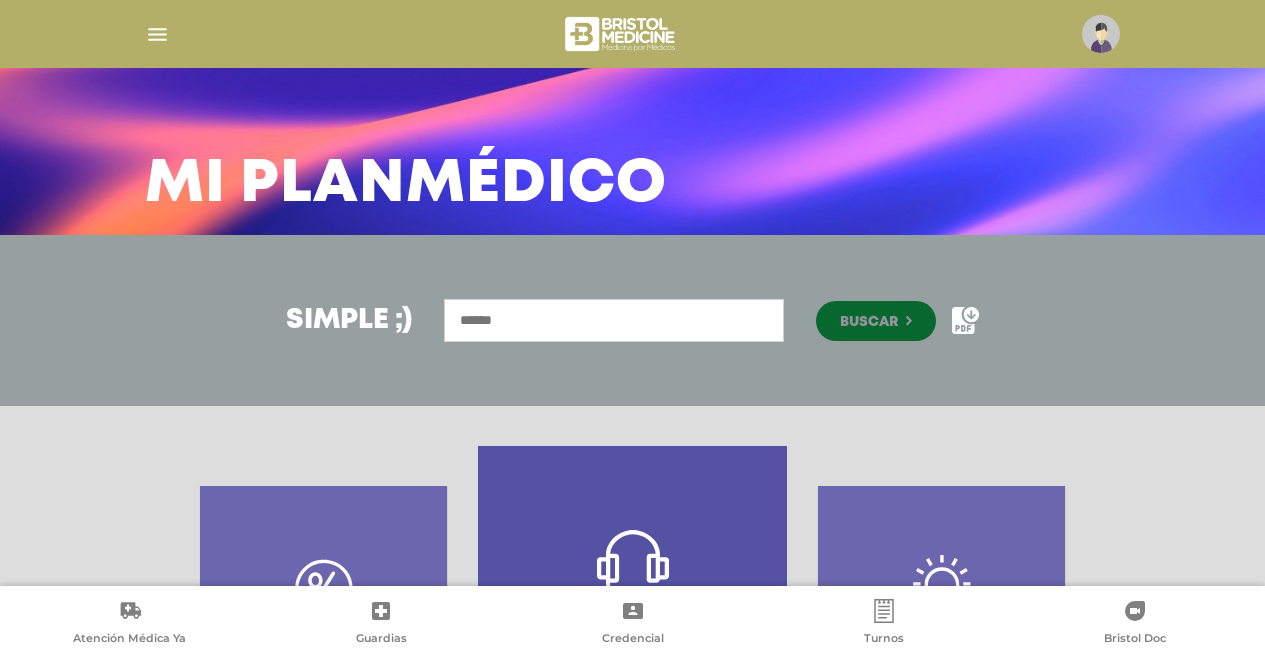 click at bounding box center [614, 320] 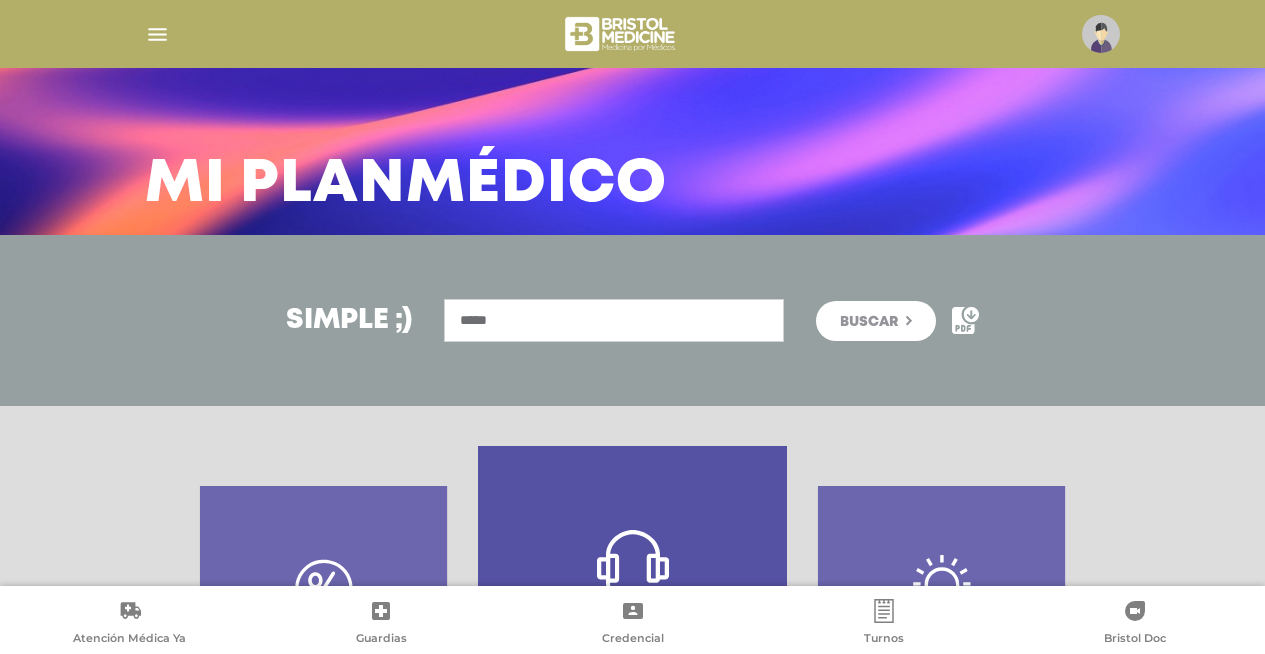 type on "*****" 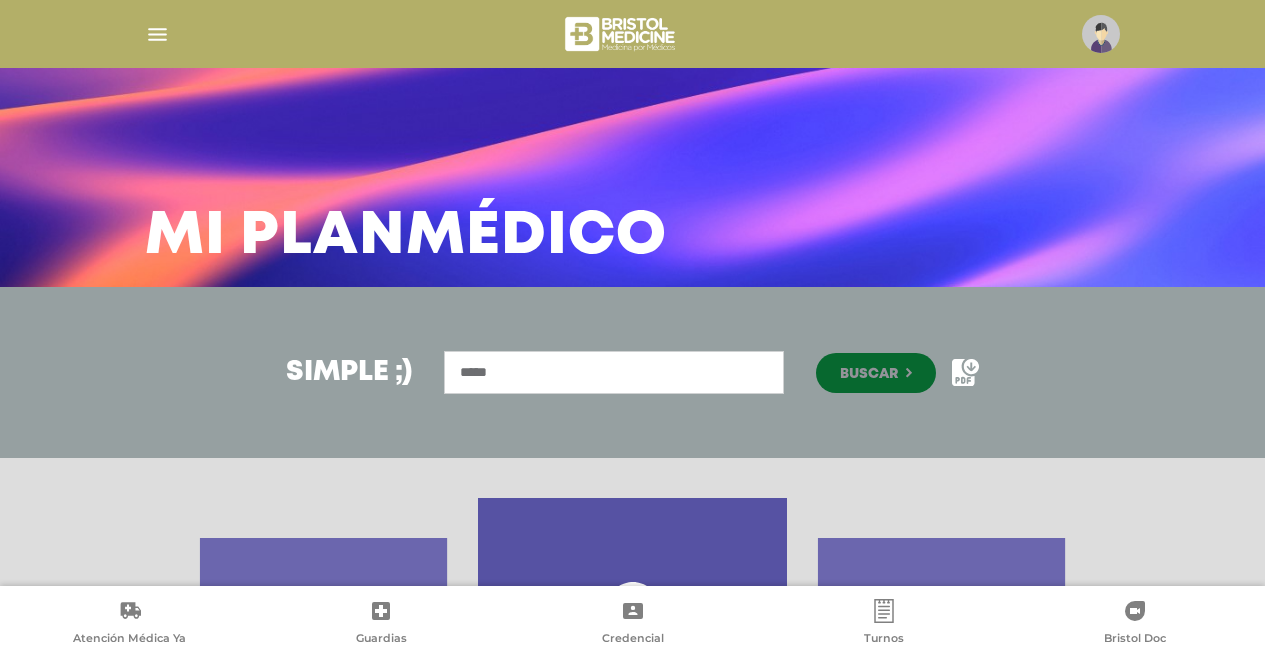 scroll, scrollTop: 0, scrollLeft: 0, axis: both 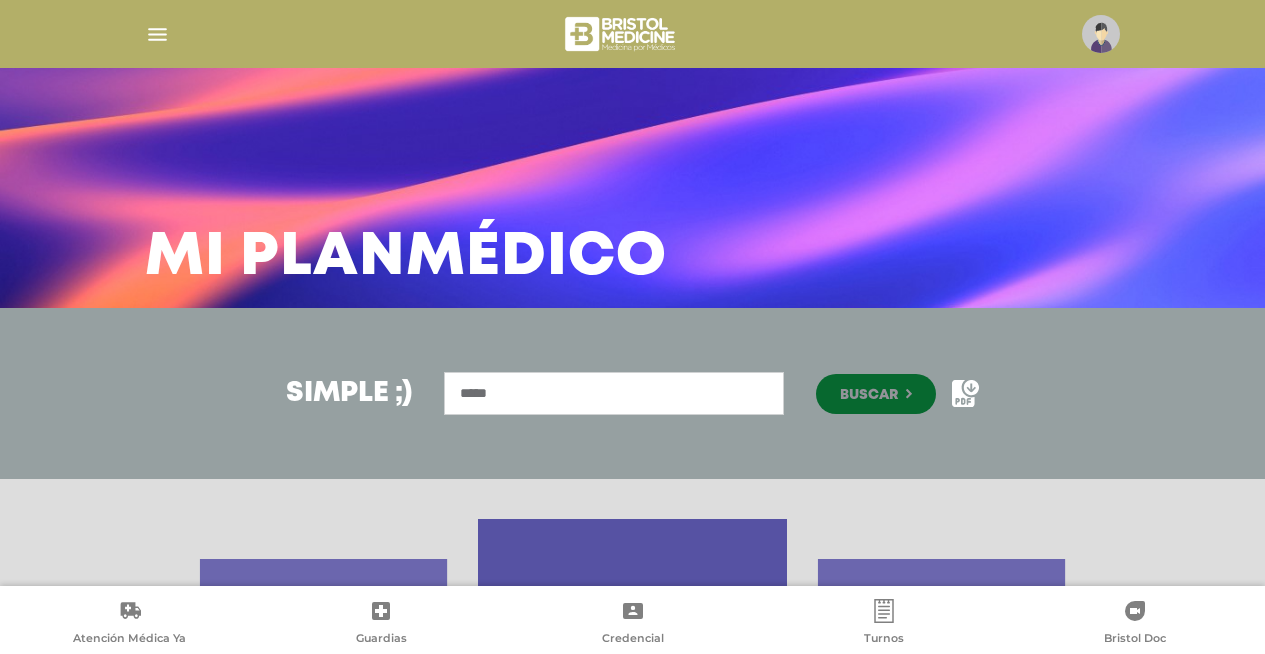 click at bounding box center [157, 34] 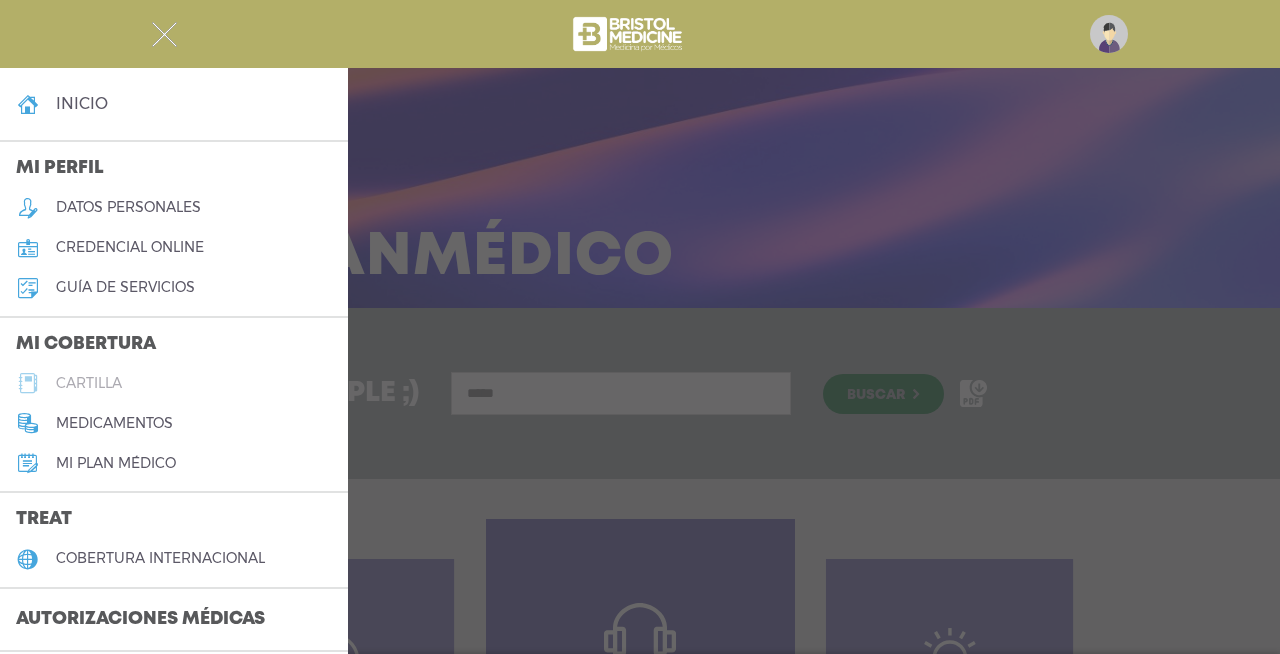 click on "cartilla" at bounding box center (89, 383) 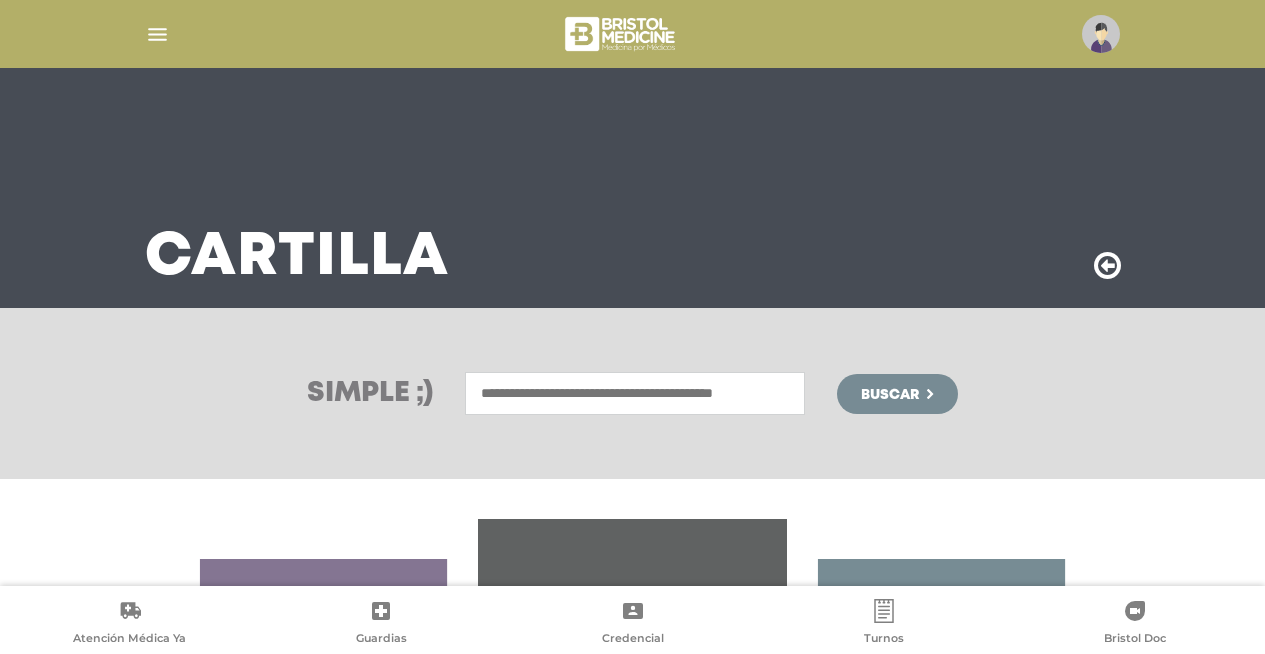 scroll, scrollTop: 100, scrollLeft: 0, axis: vertical 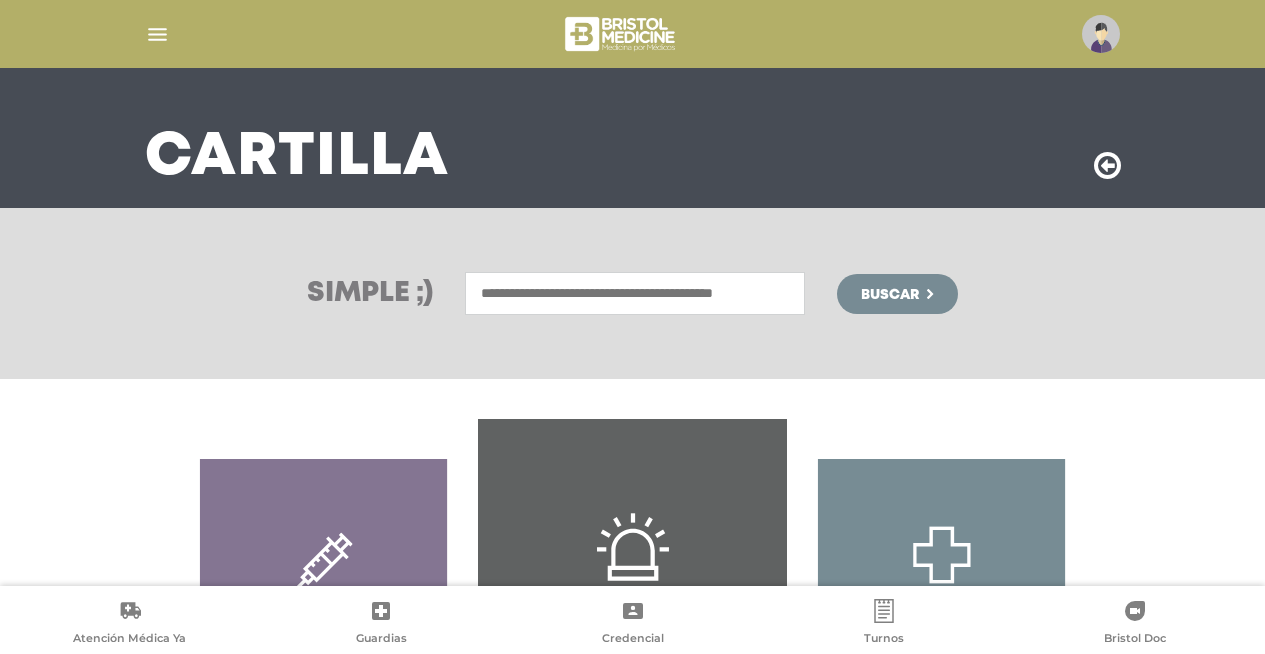 click at bounding box center (635, 293) 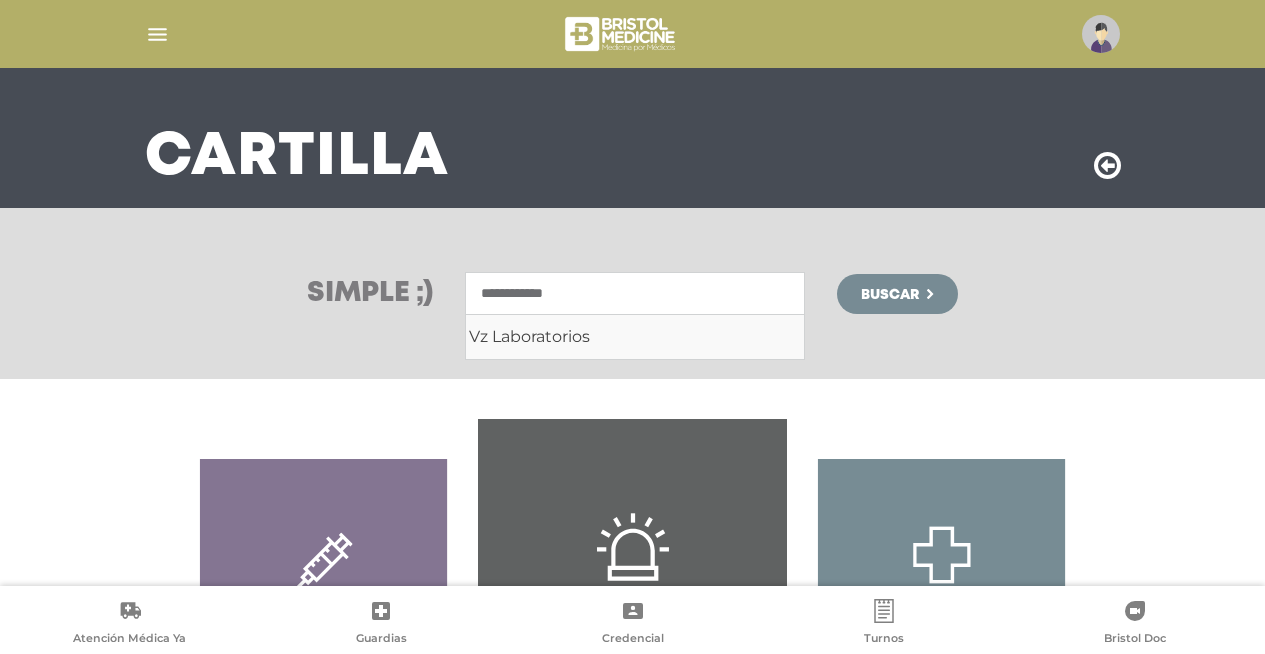 type on "**********" 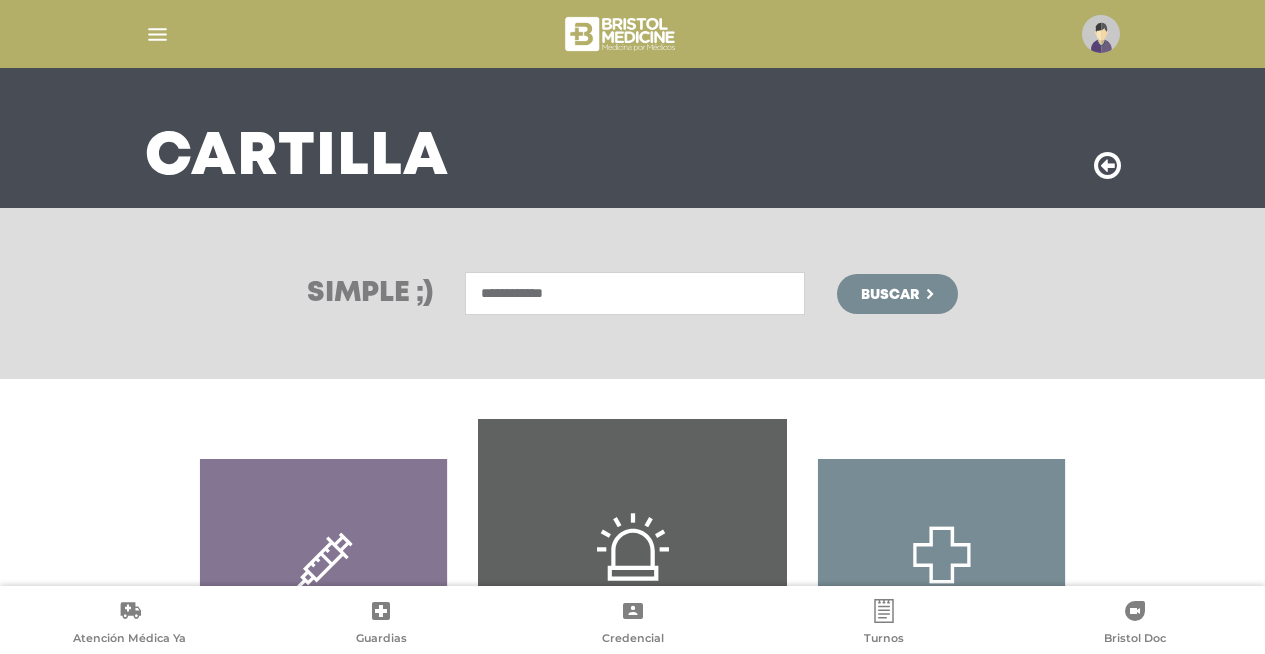 click on "Buscar" at bounding box center (890, 295) 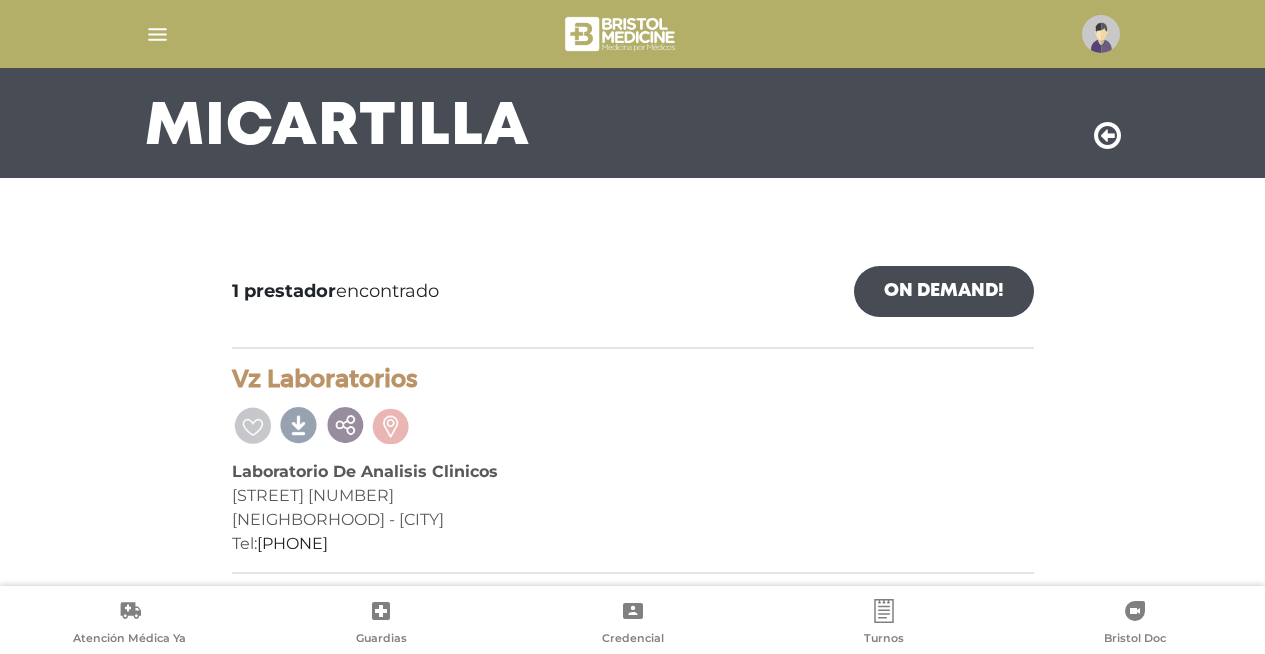 scroll, scrollTop: 134, scrollLeft: 0, axis: vertical 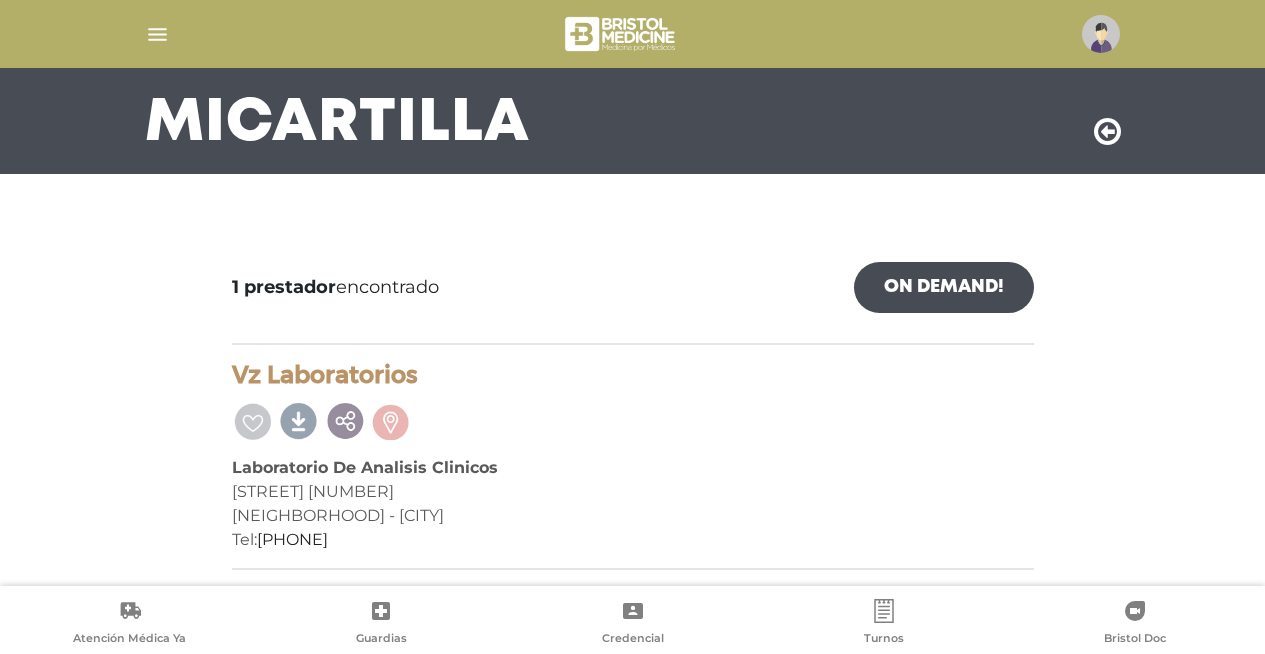 click at bounding box center (157, 34) 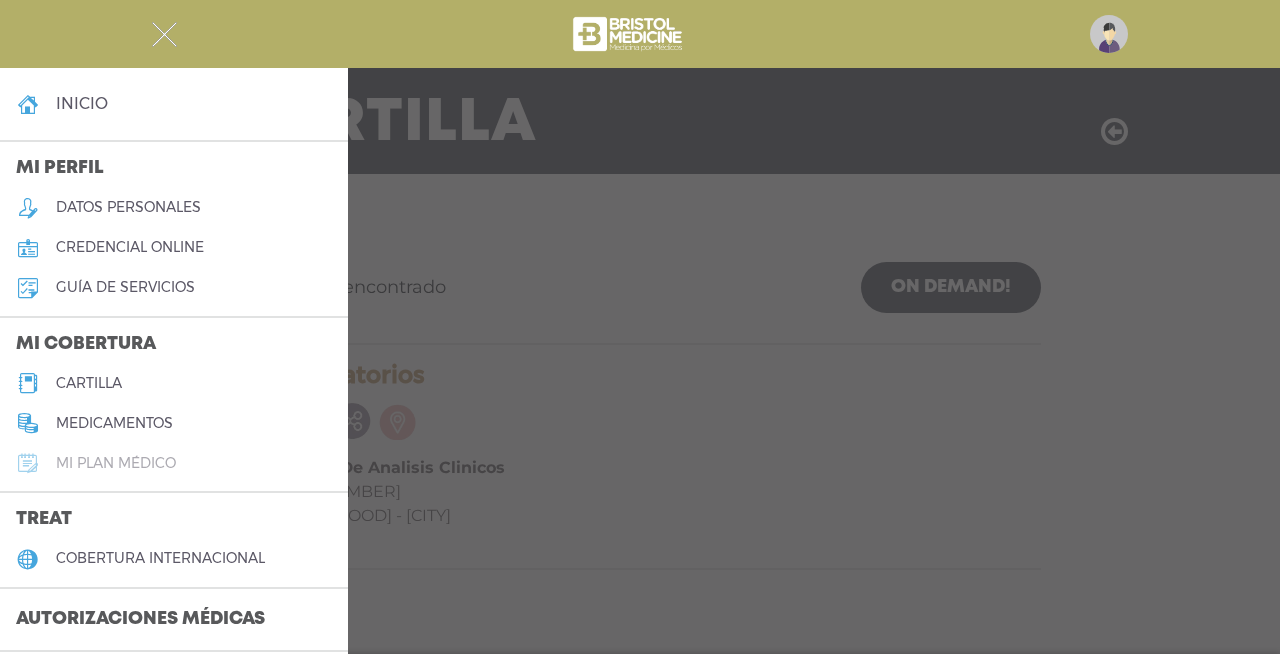 click on "Mi plan médico" at bounding box center [116, 463] 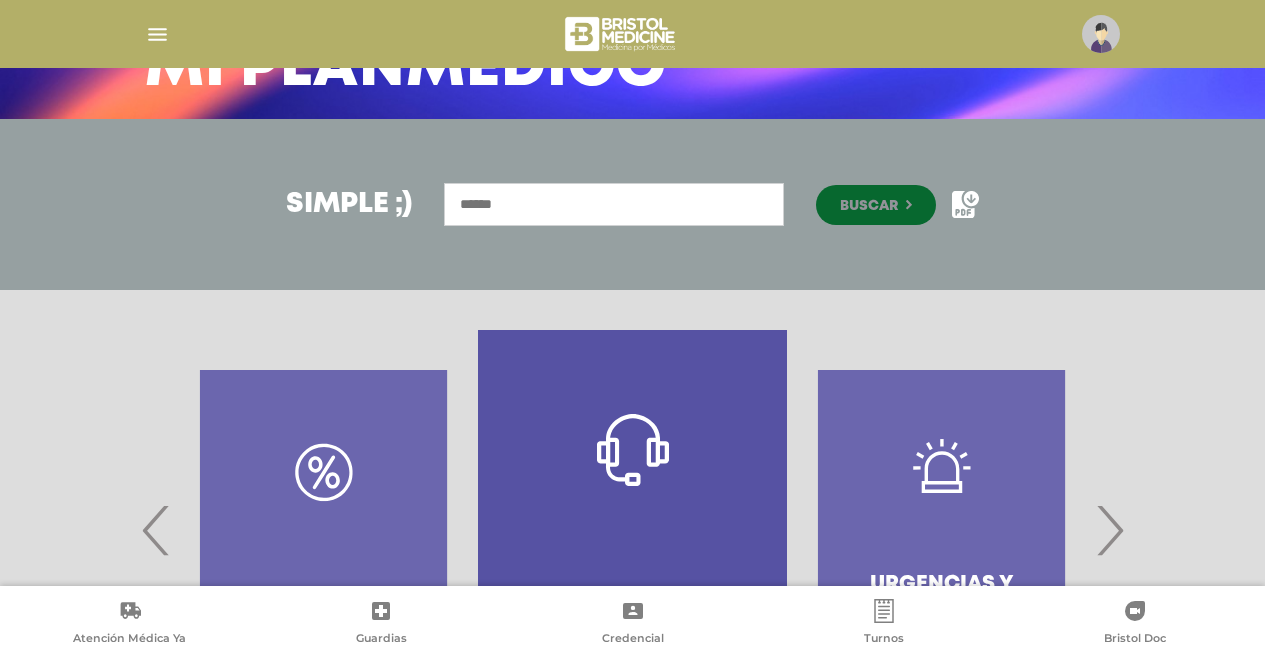 scroll, scrollTop: 200, scrollLeft: 0, axis: vertical 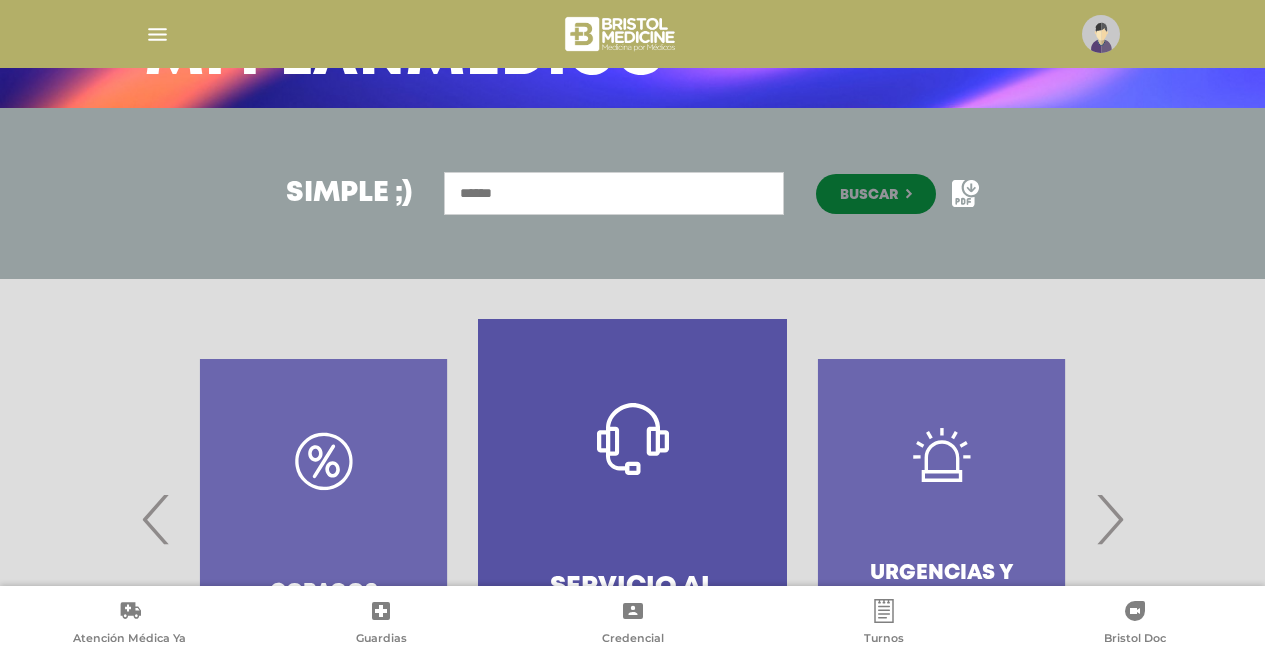 click at bounding box center (614, 193) 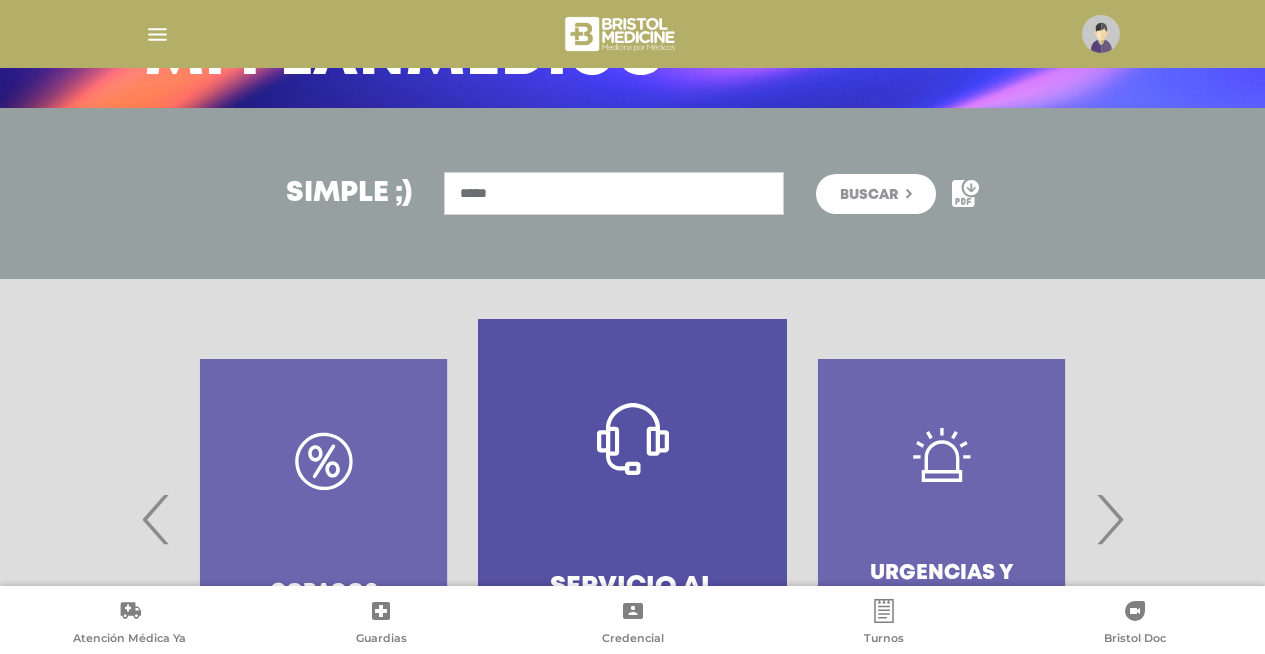 type on "*****" 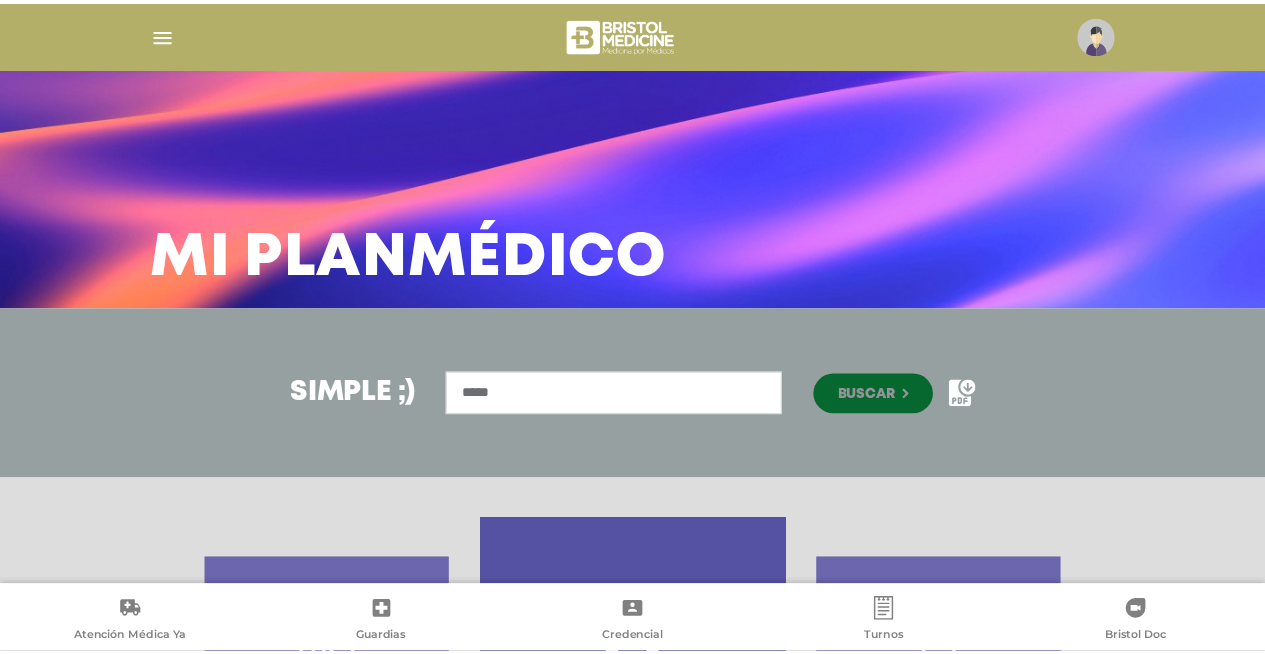 scroll, scrollTop: 487, scrollLeft: 0, axis: vertical 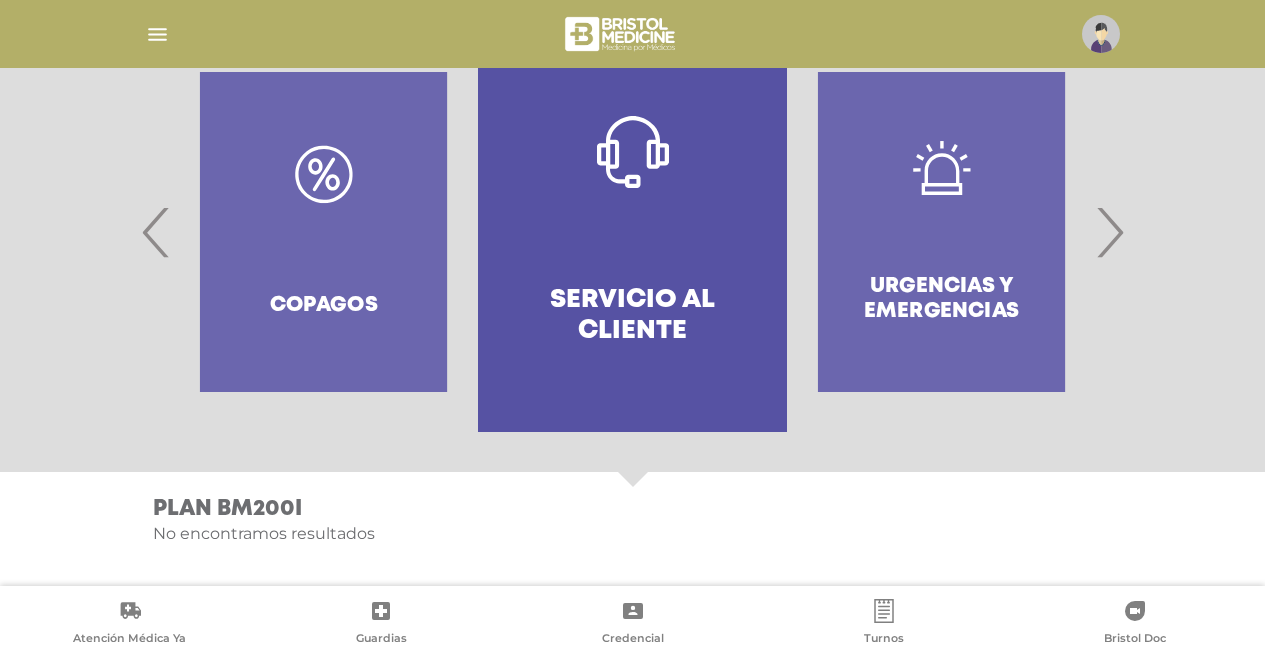 click at bounding box center [157, 34] 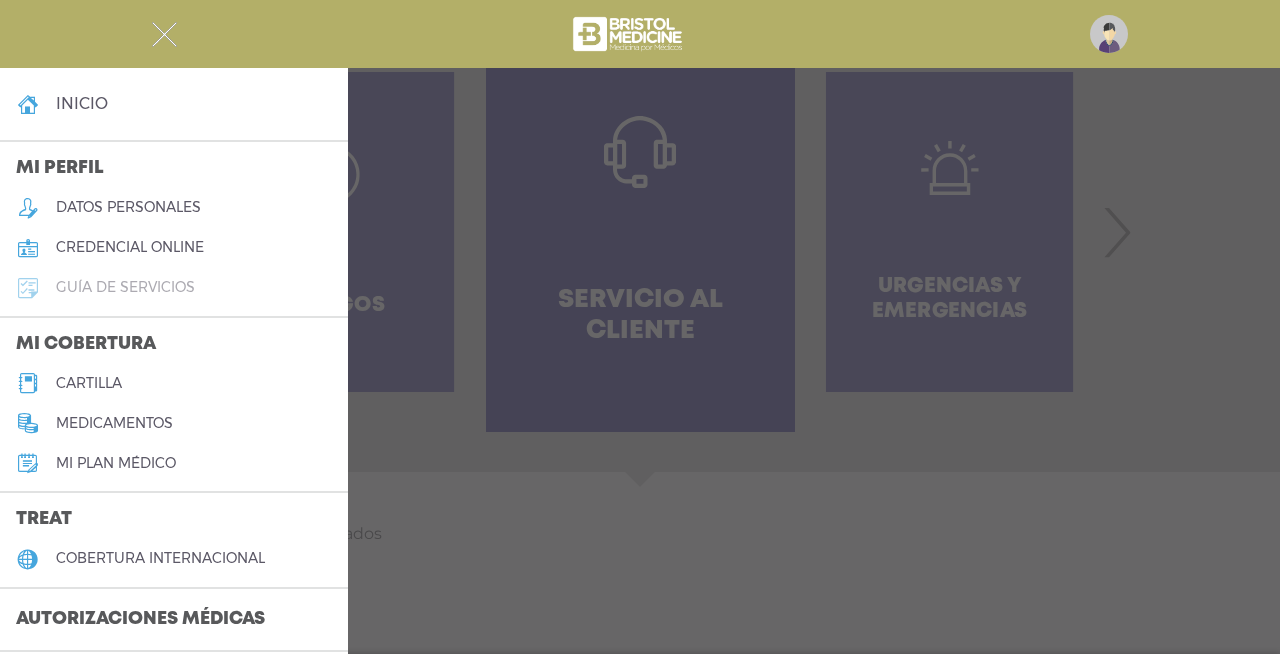click on "guía de servicios" at bounding box center (125, 287) 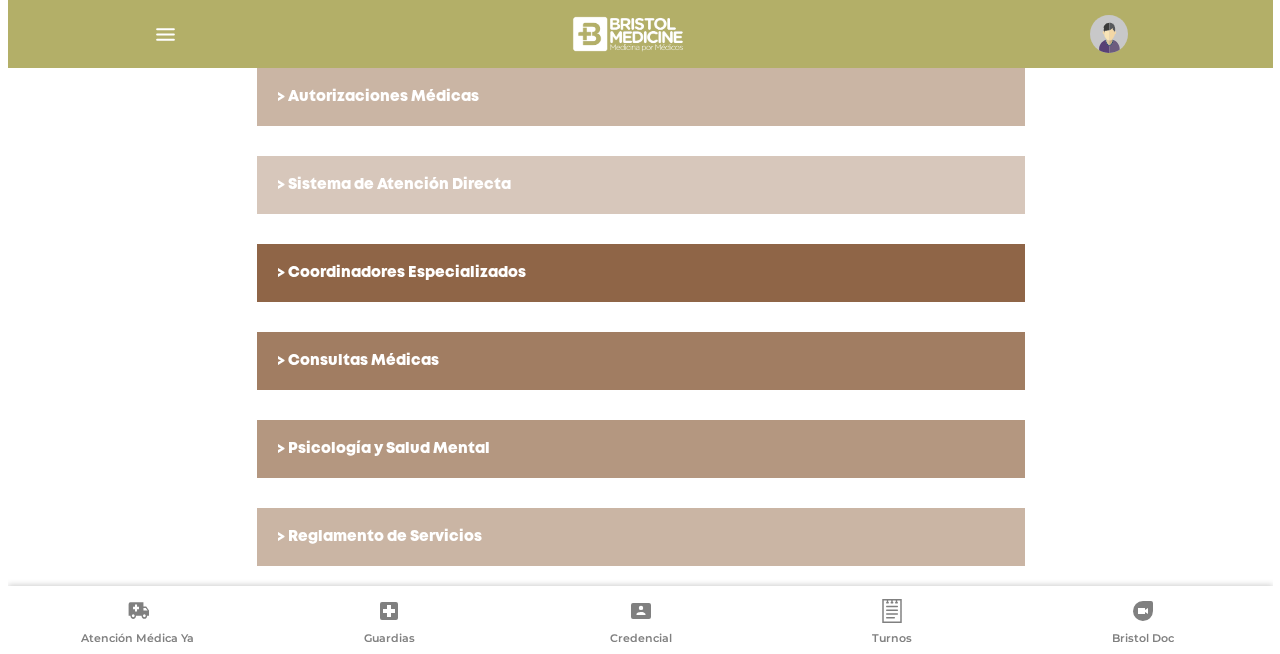 scroll, scrollTop: 725, scrollLeft: 0, axis: vertical 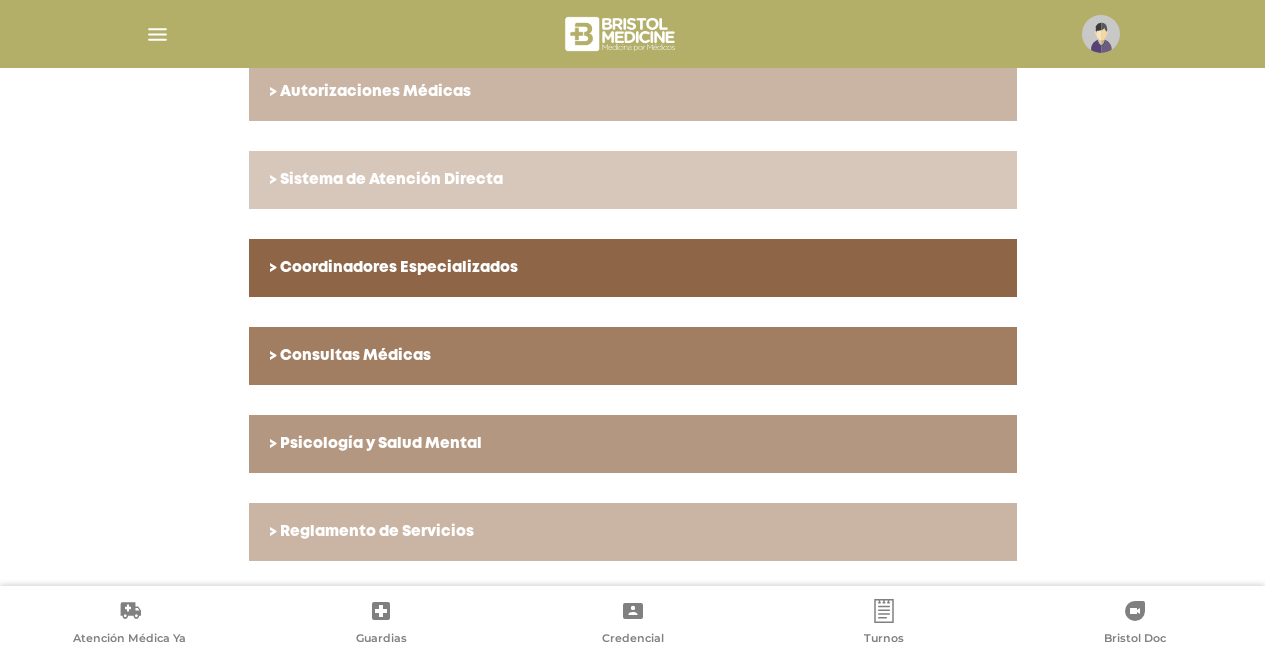 click at bounding box center [157, 34] 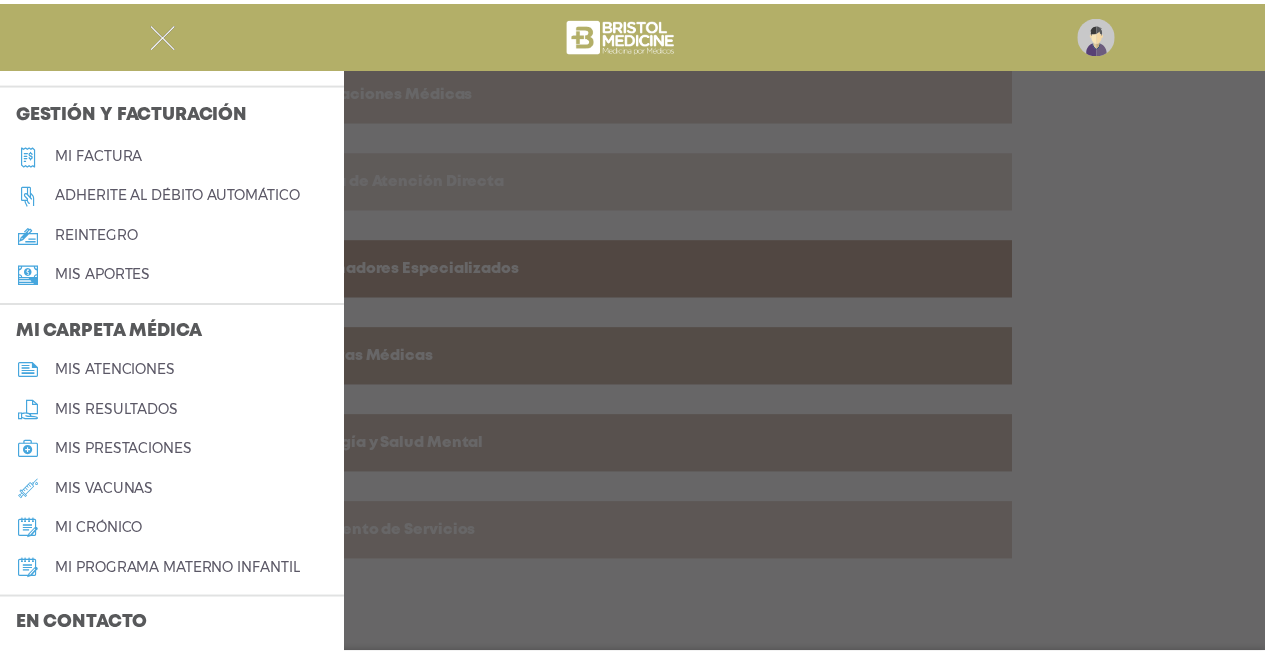 scroll, scrollTop: 704, scrollLeft: 0, axis: vertical 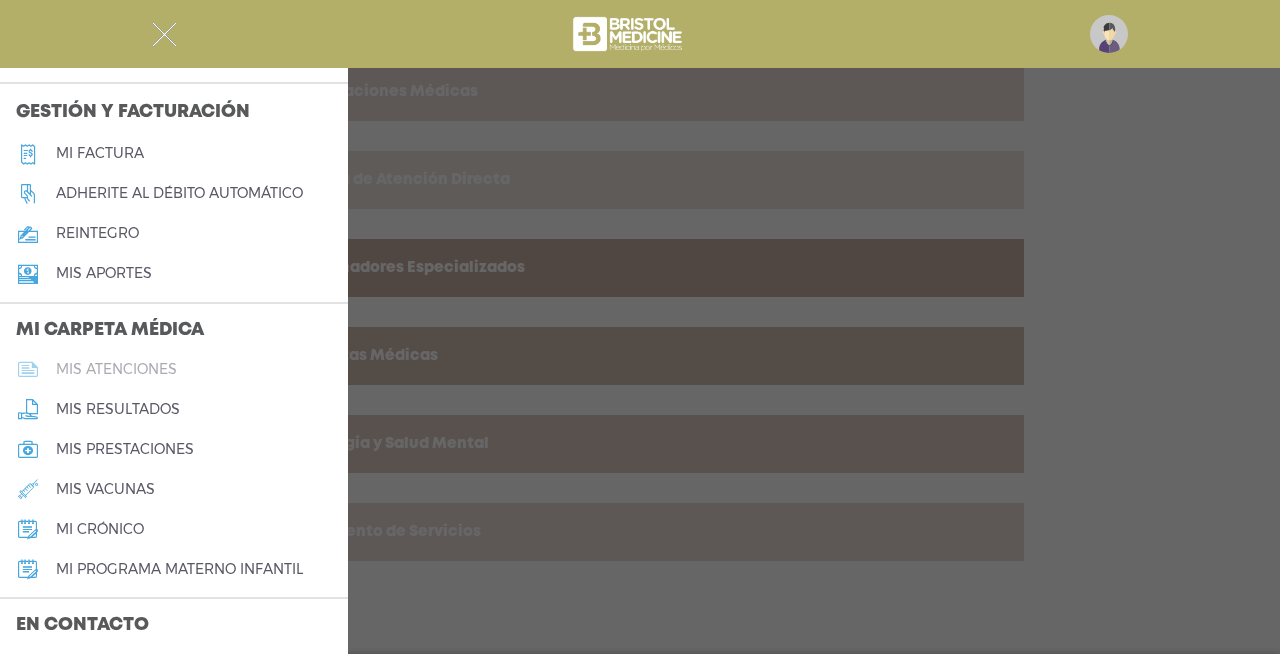 click on "mis atenciones" at bounding box center [116, 369] 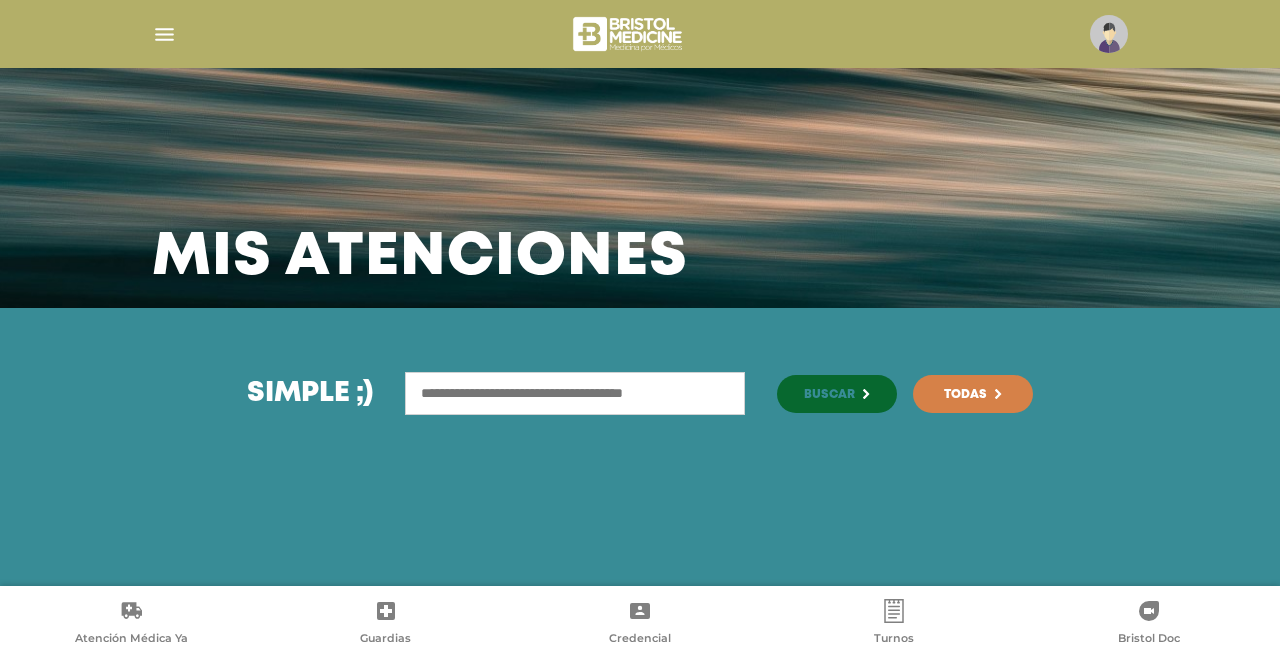 scroll, scrollTop: 0, scrollLeft: 0, axis: both 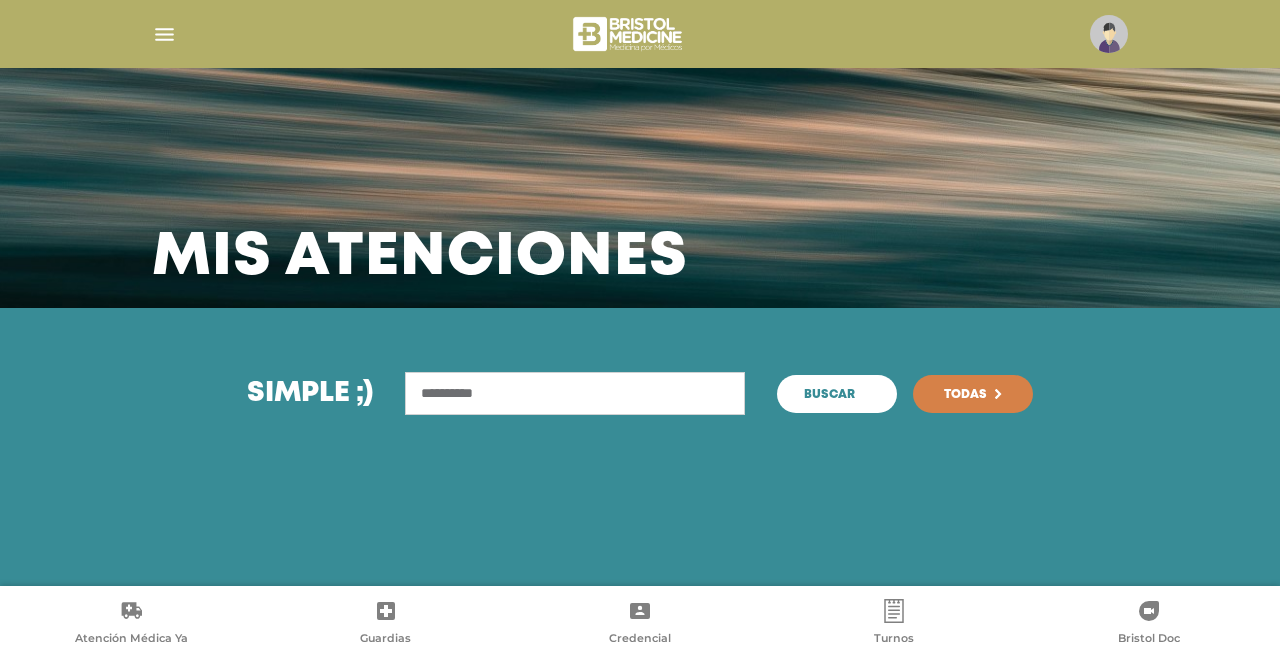 type on "**********" 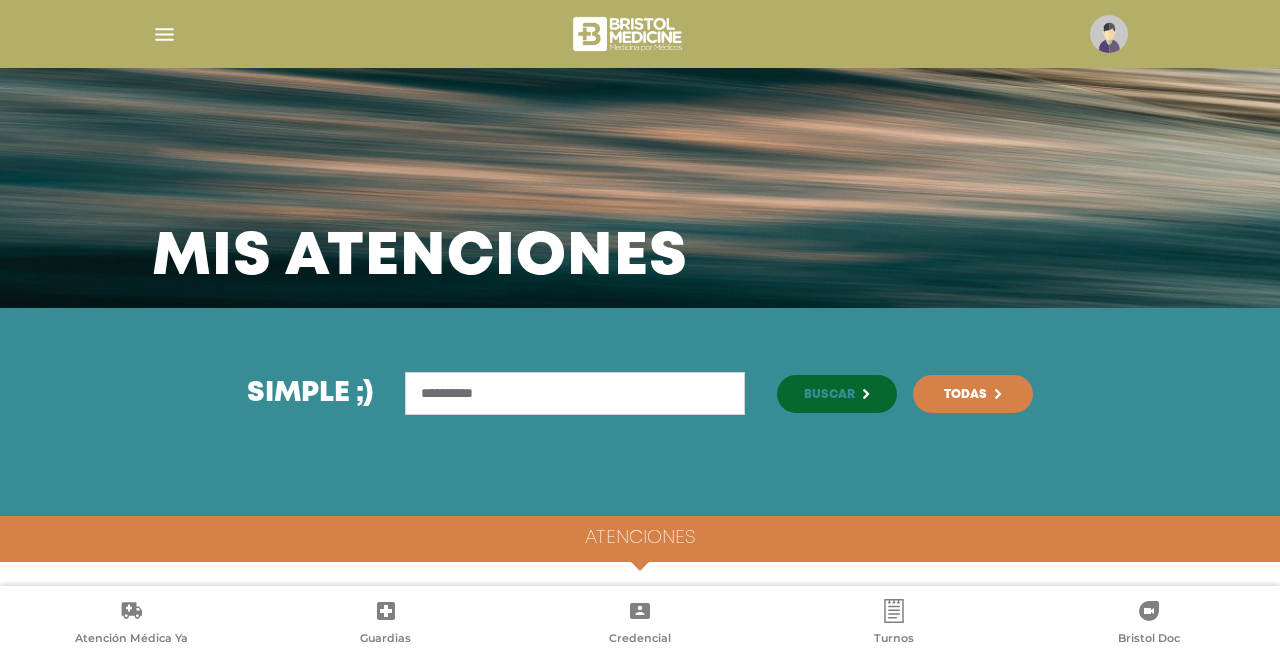 click on "Atenciones" at bounding box center [640, 539] 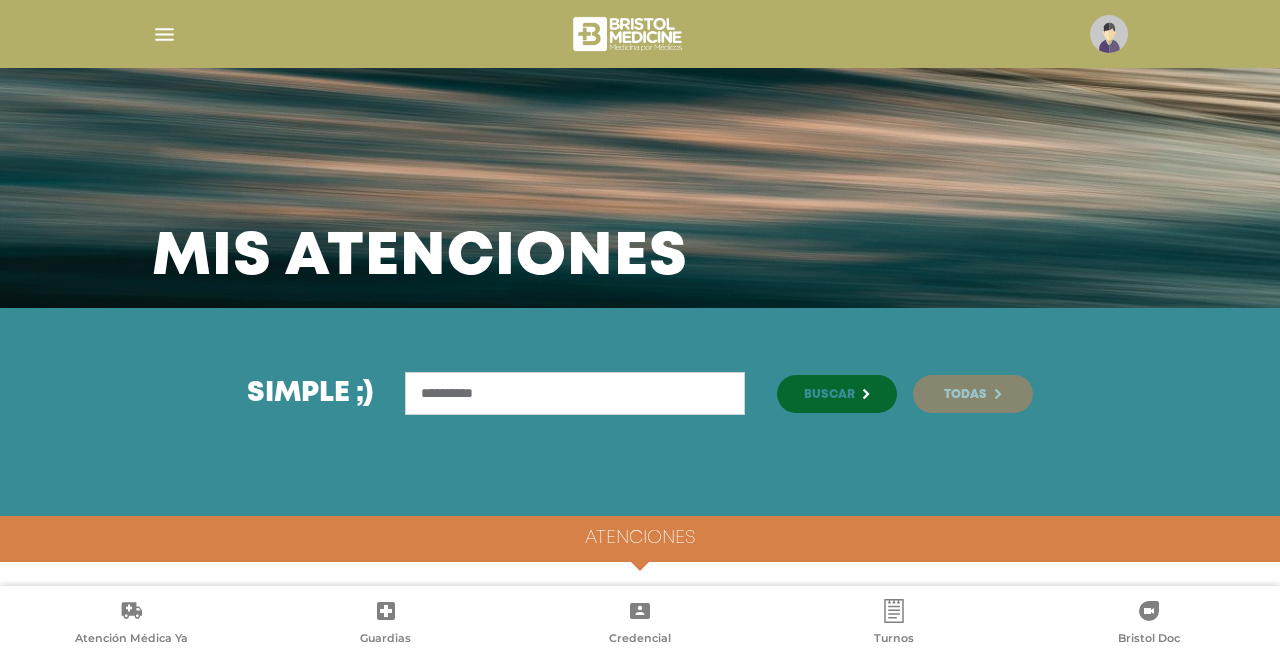 click on "Todas" at bounding box center [965, 395] 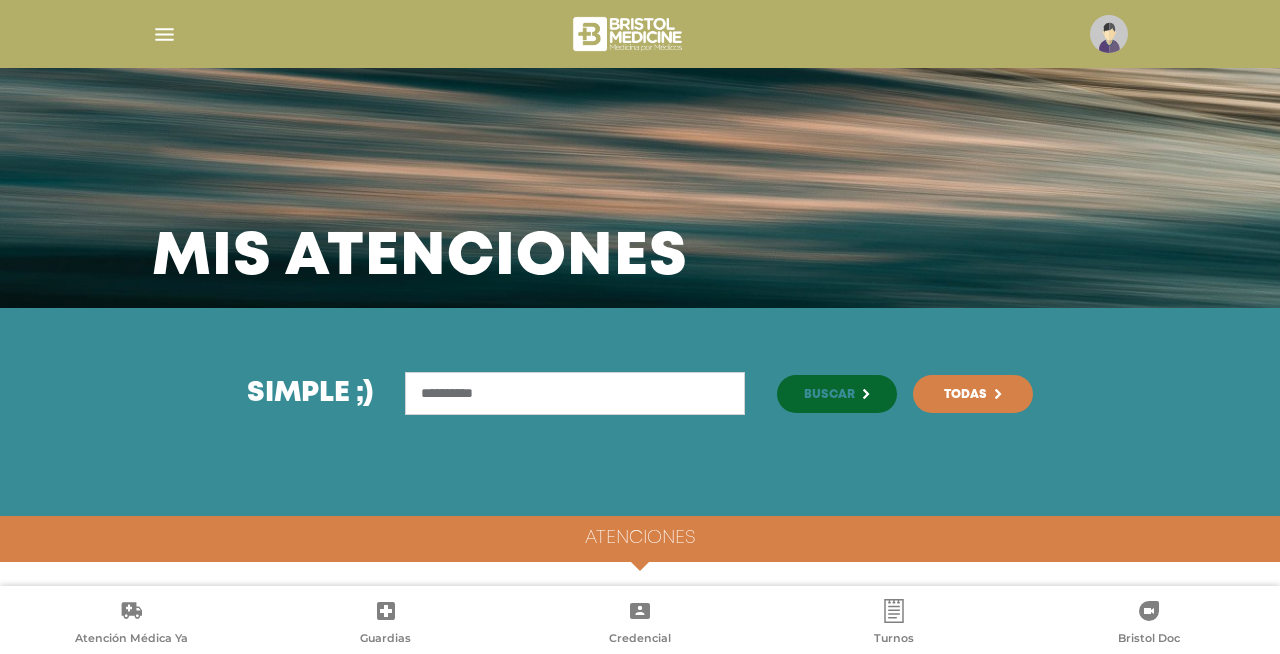 click at bounding box center (164, 34) 